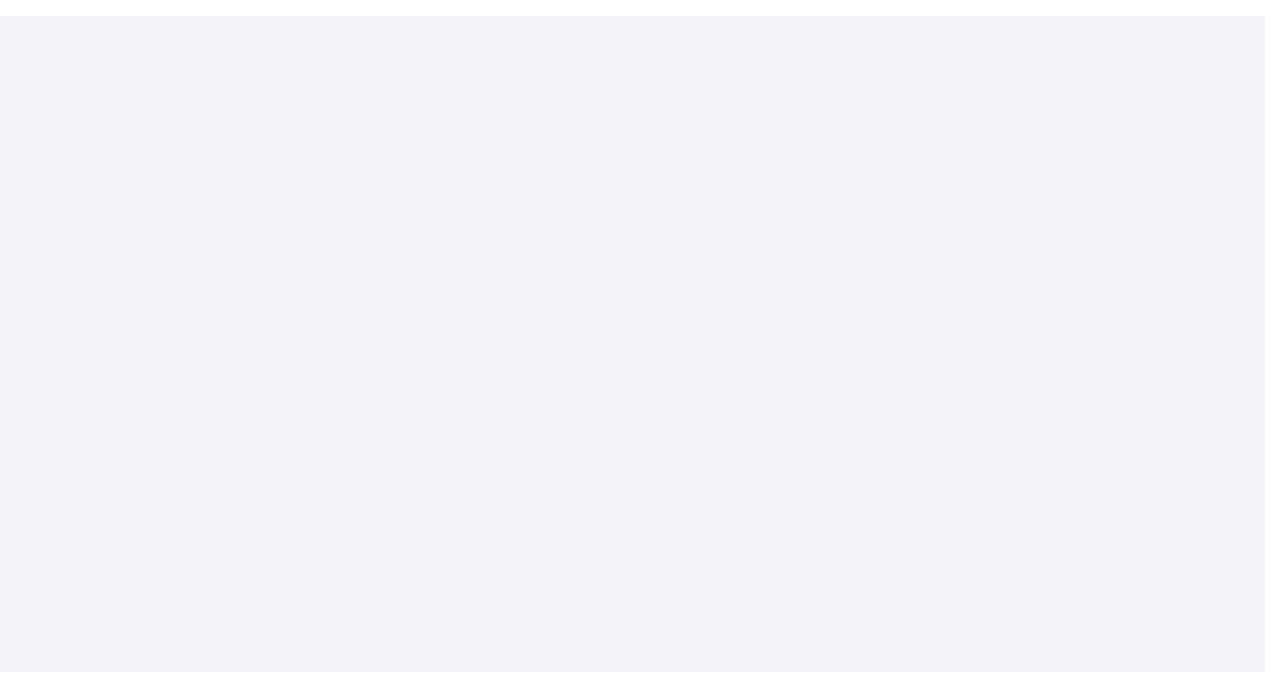 scroll, scrollTop: 0, scrollLeft: 0, axis: both 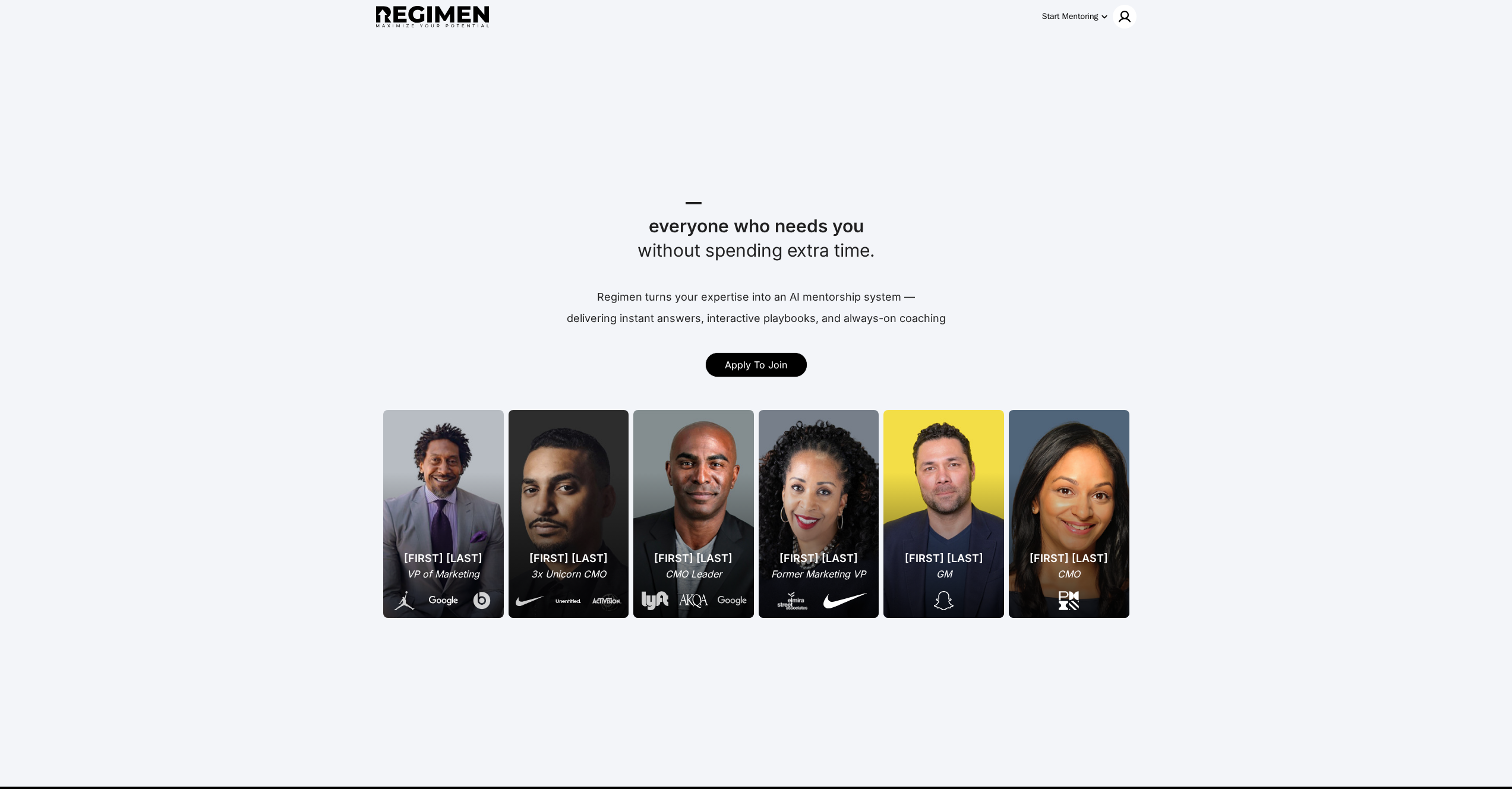 click at bounding box center [1125, 17] 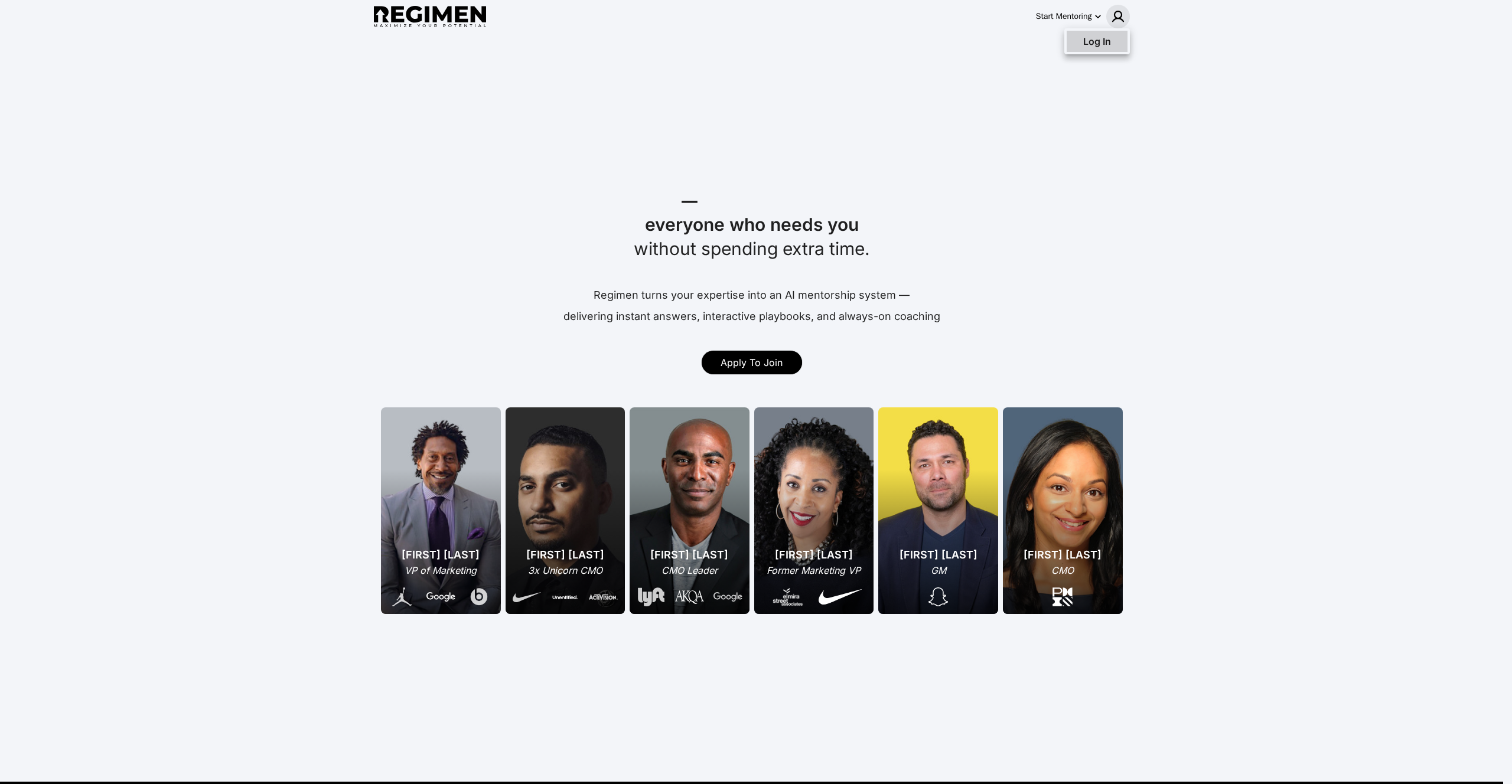 click on "Log In" at bounding box center [1097, 41] 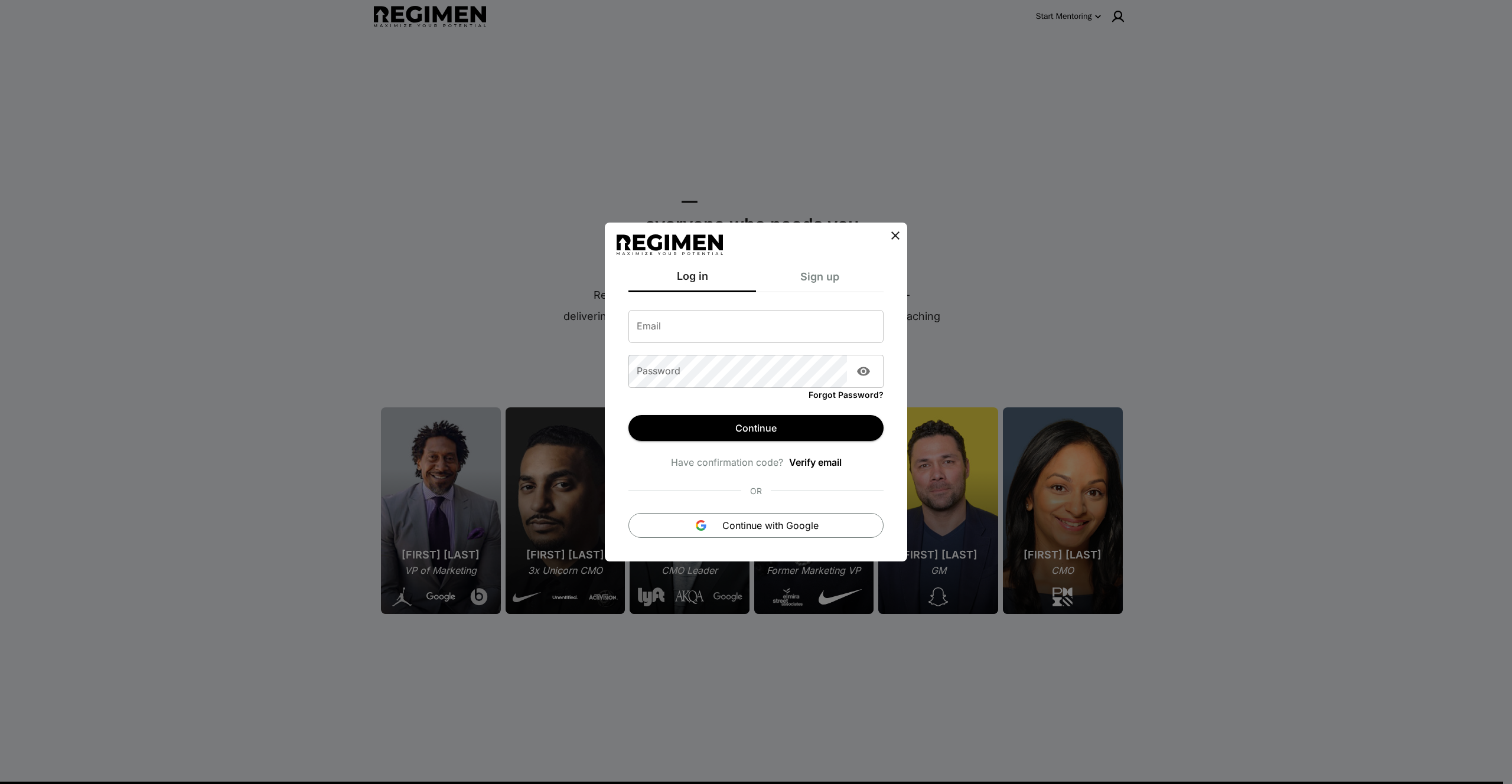 type on "**********" 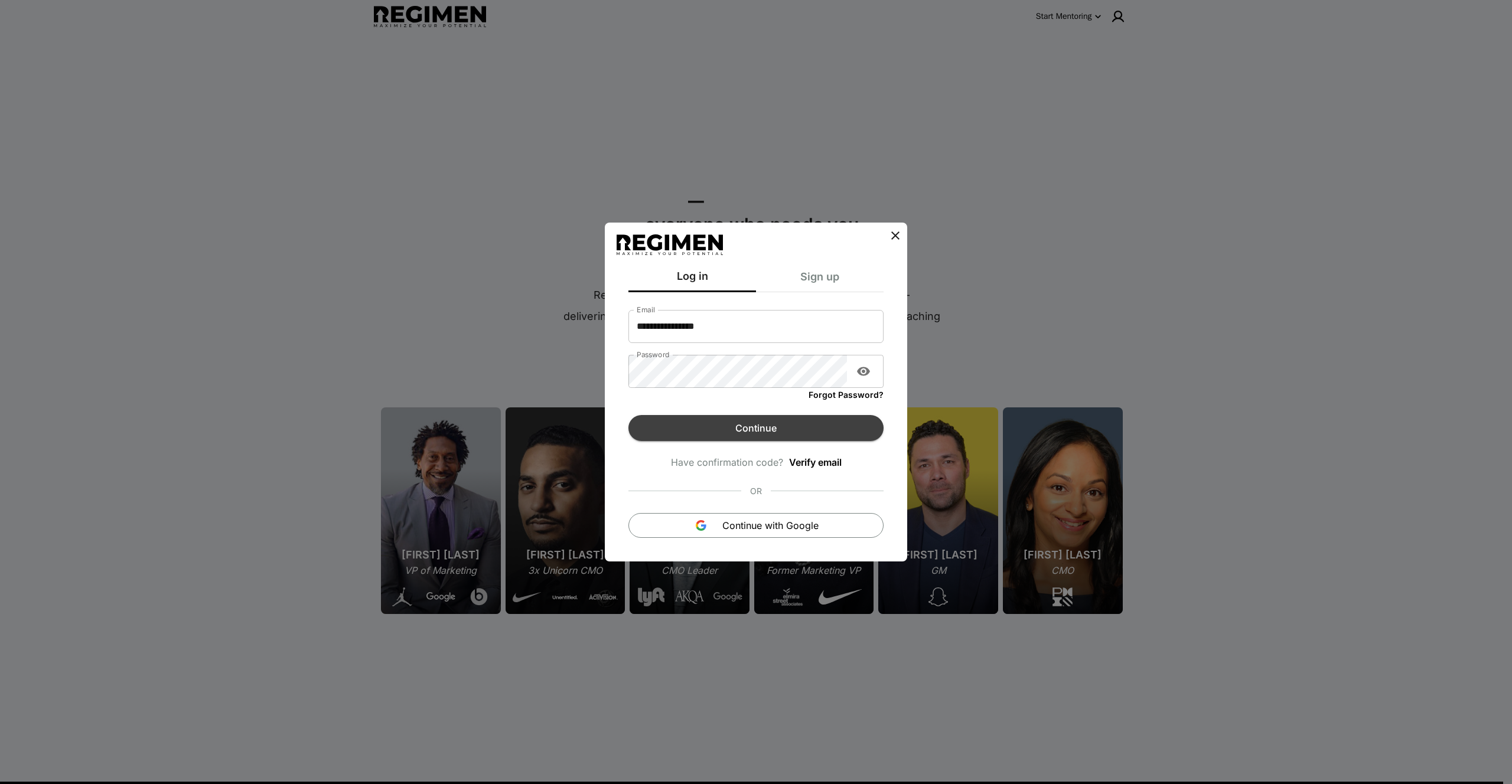 click on "Continue" at bounding box center (756, 428) 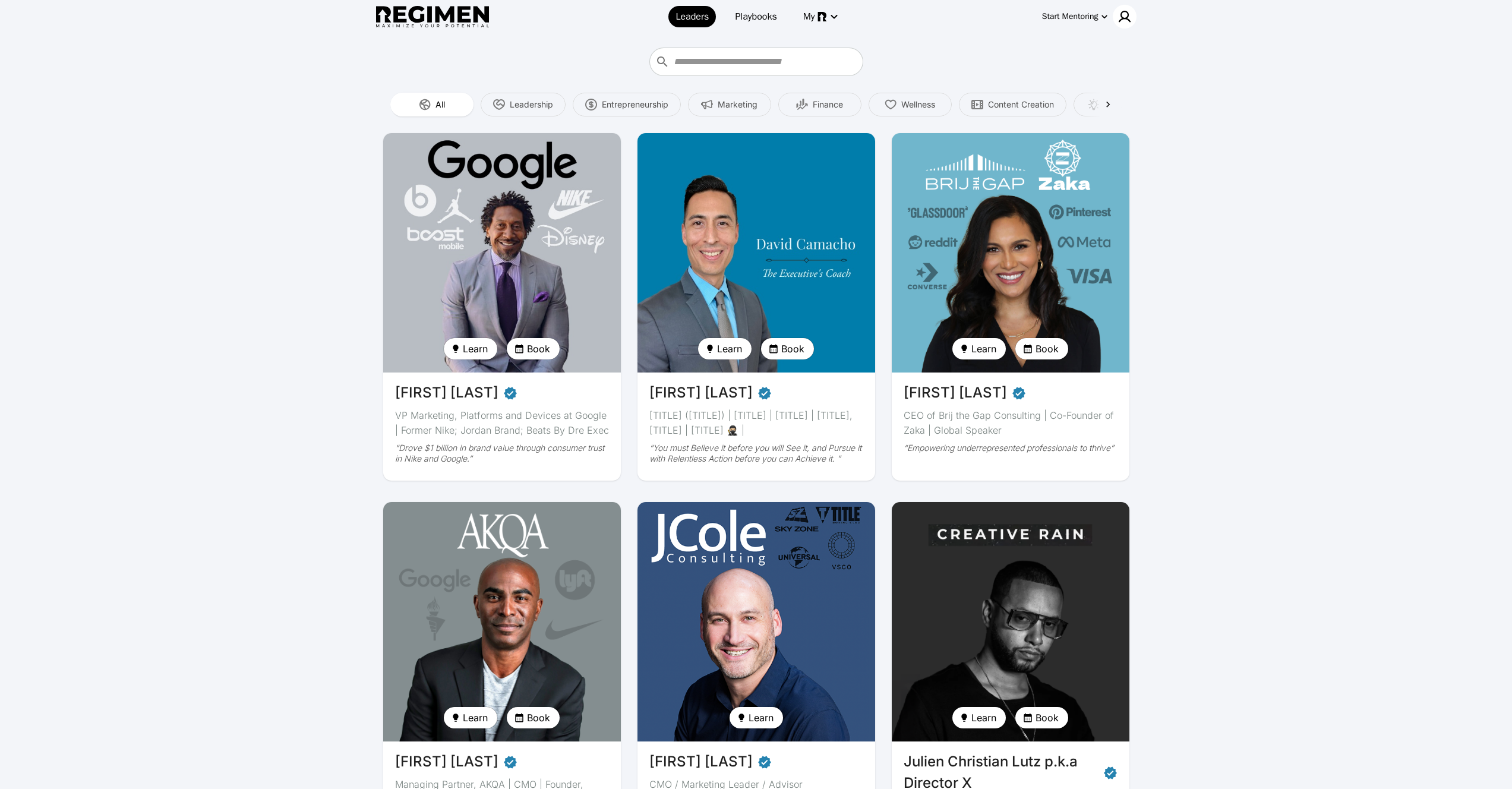 click at bounding box center (1125, 17) 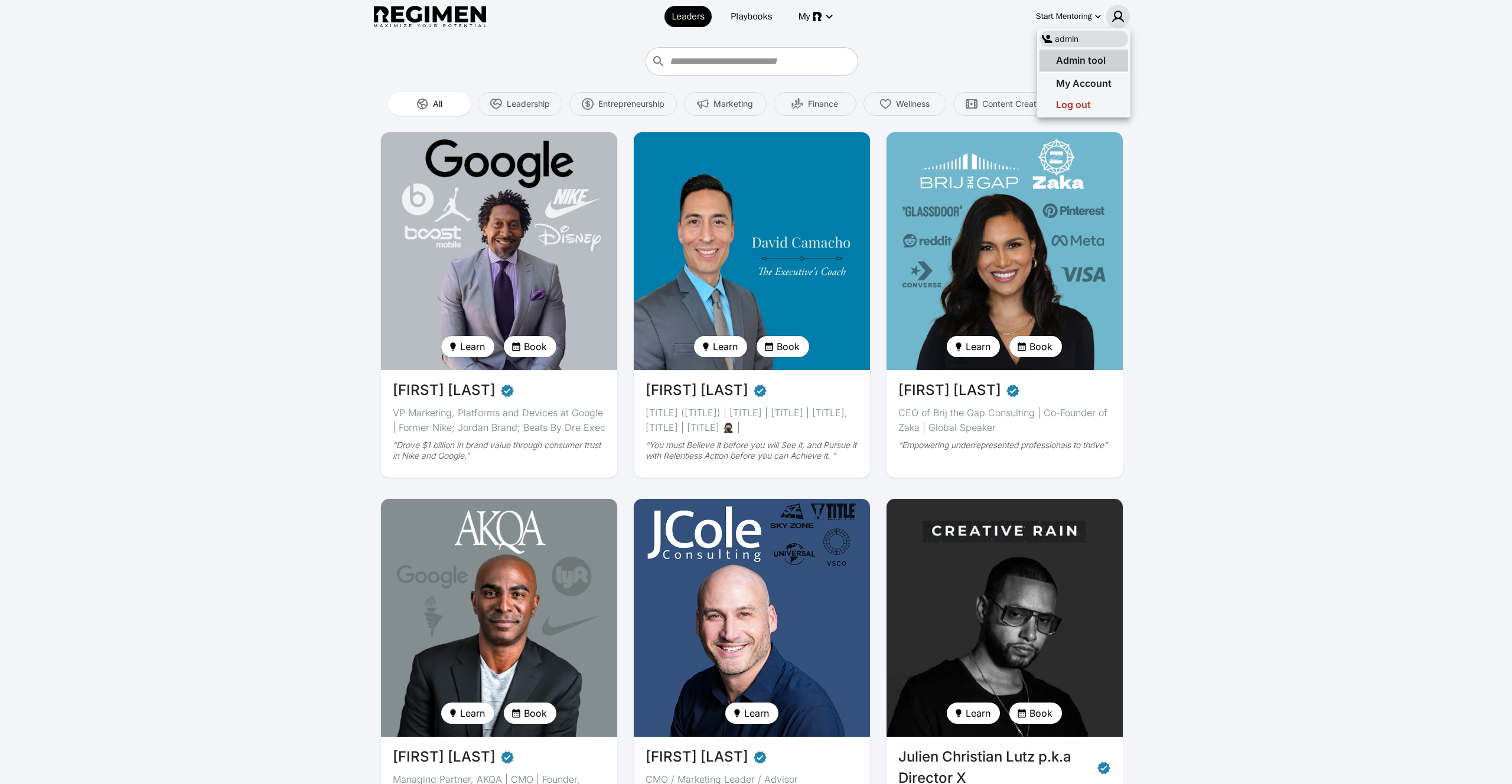 click on "Admin tool" at bounding box center [1081, 60] 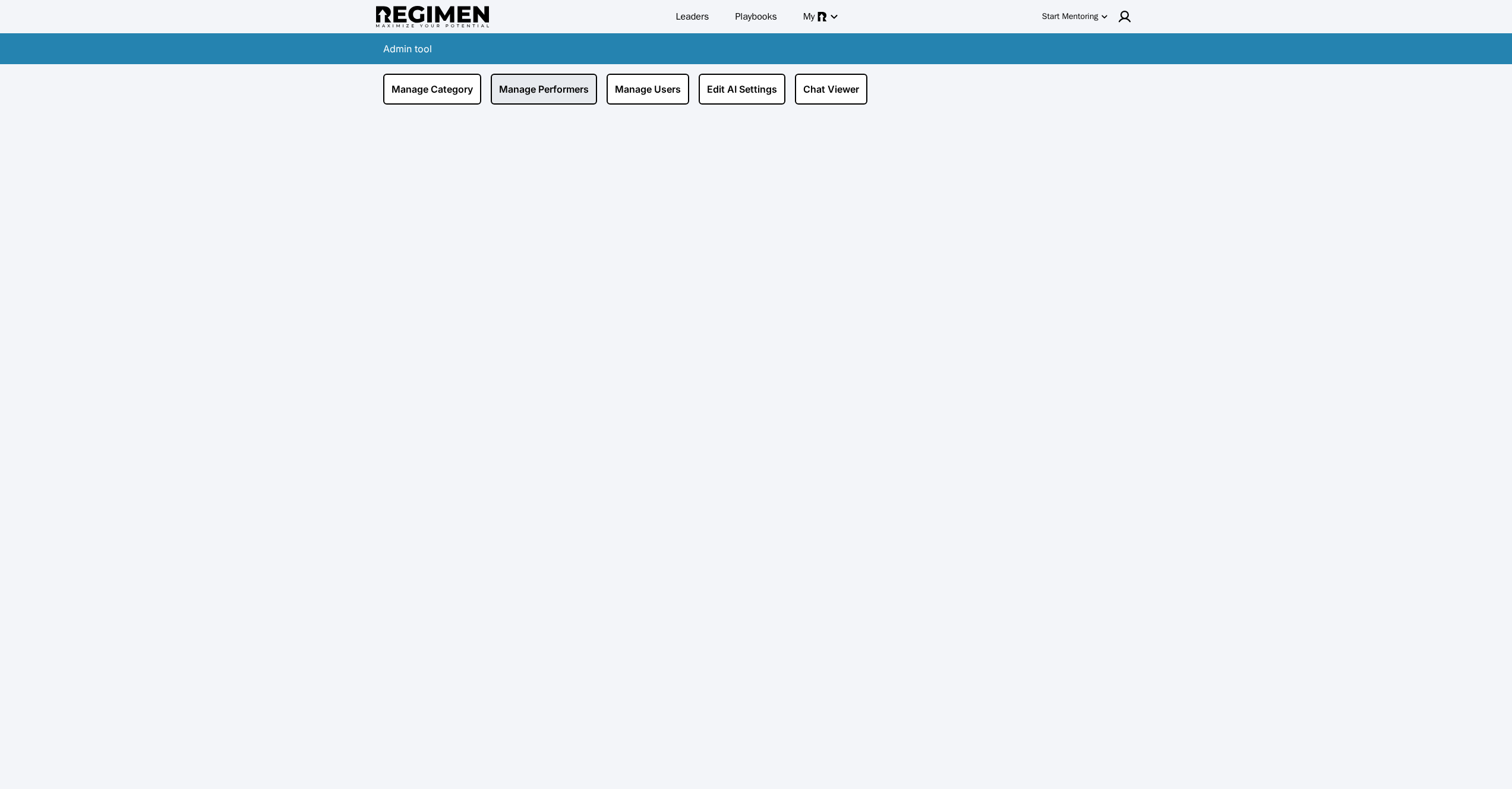 click on "Manage Performers" at bounding box center (544, 89) 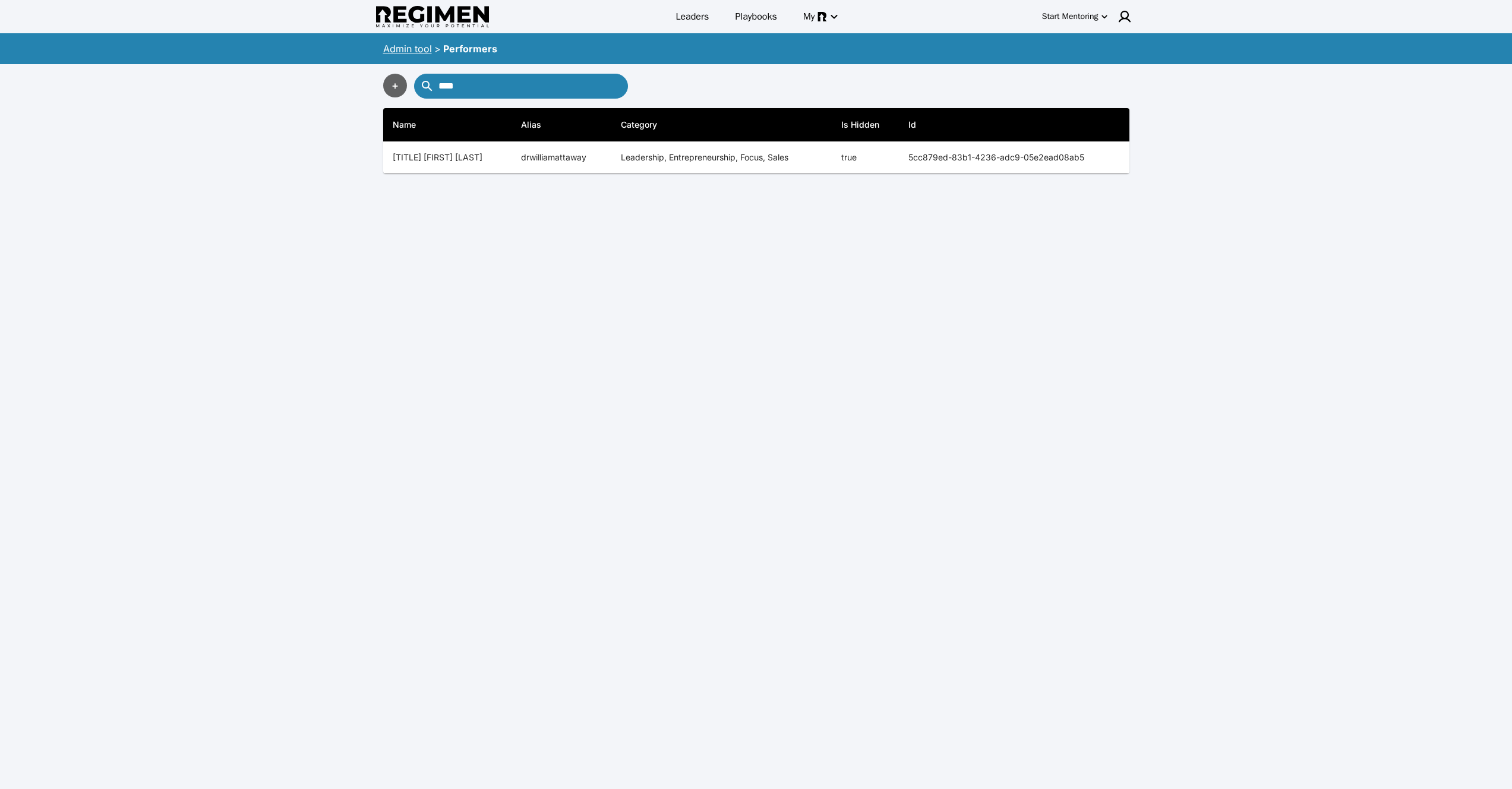 type on "****" 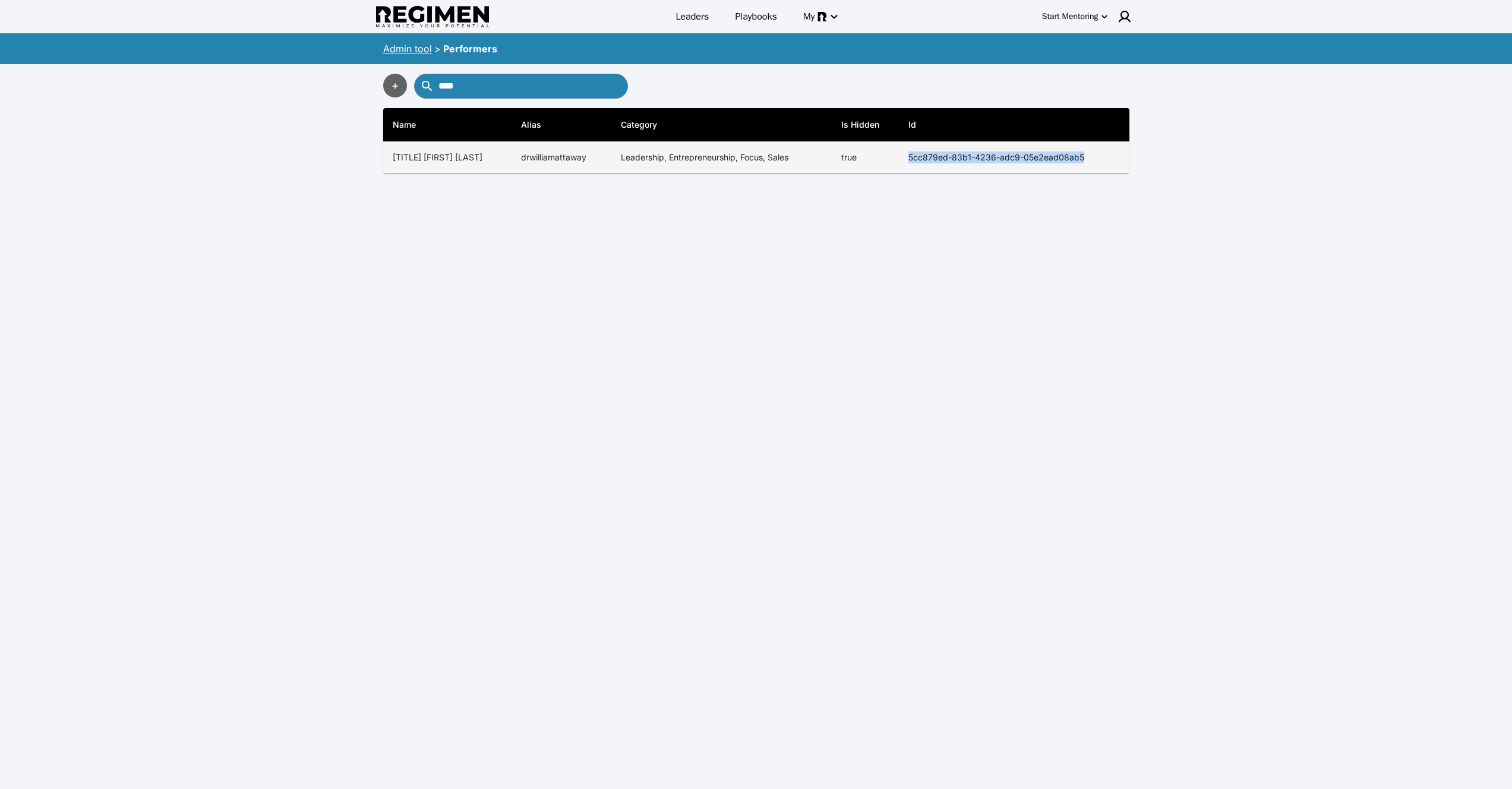 drag, startPoint x: 904, startPoint y: 154, endPoint x: 1125, endPoint y: 167, distance: 221.38202 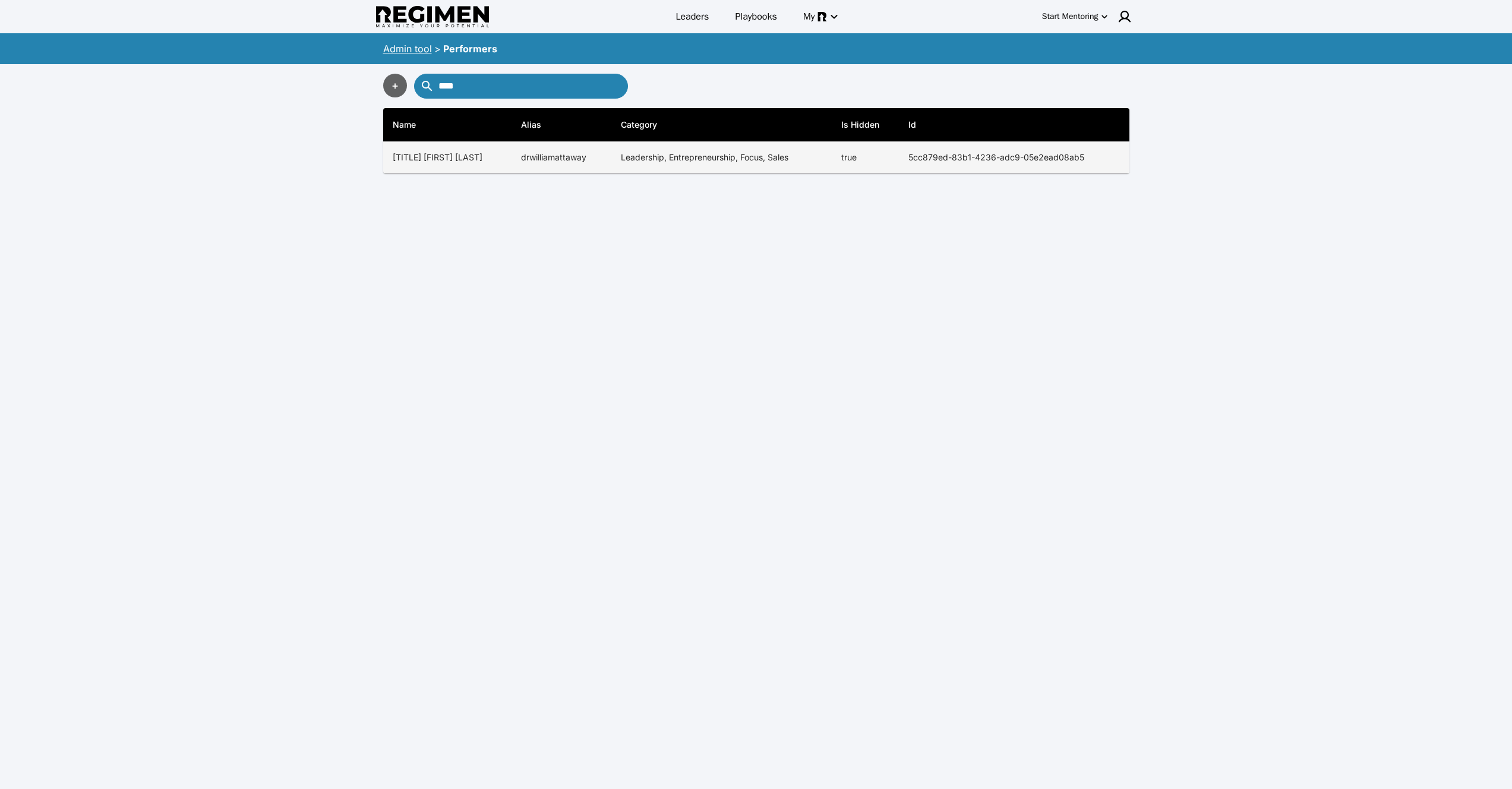 type on "****" 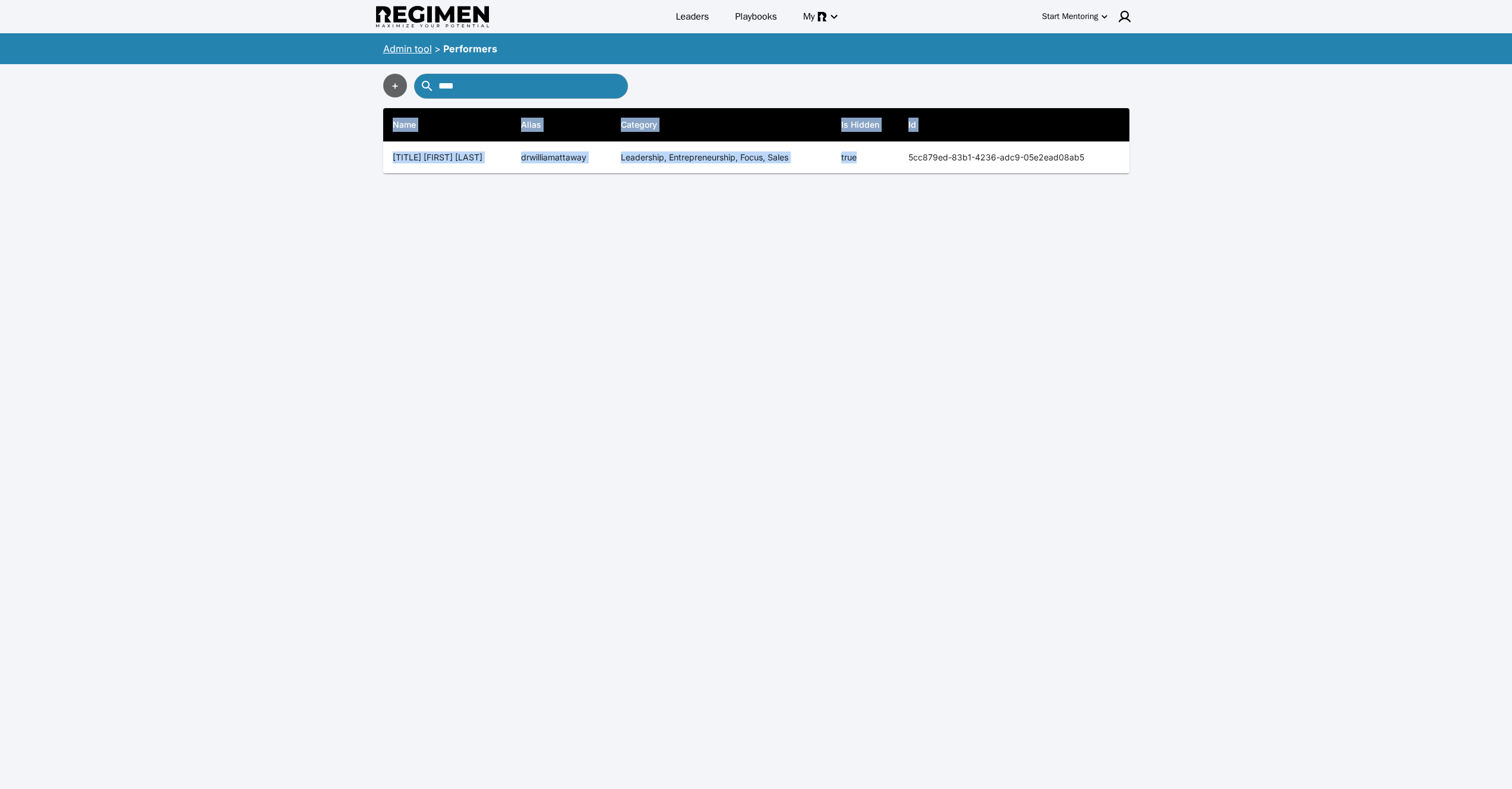 drag, startPoint x: 892, startPoint y: 160, endPoint x: 1169, endPoint y: 158, distance: 277.00722 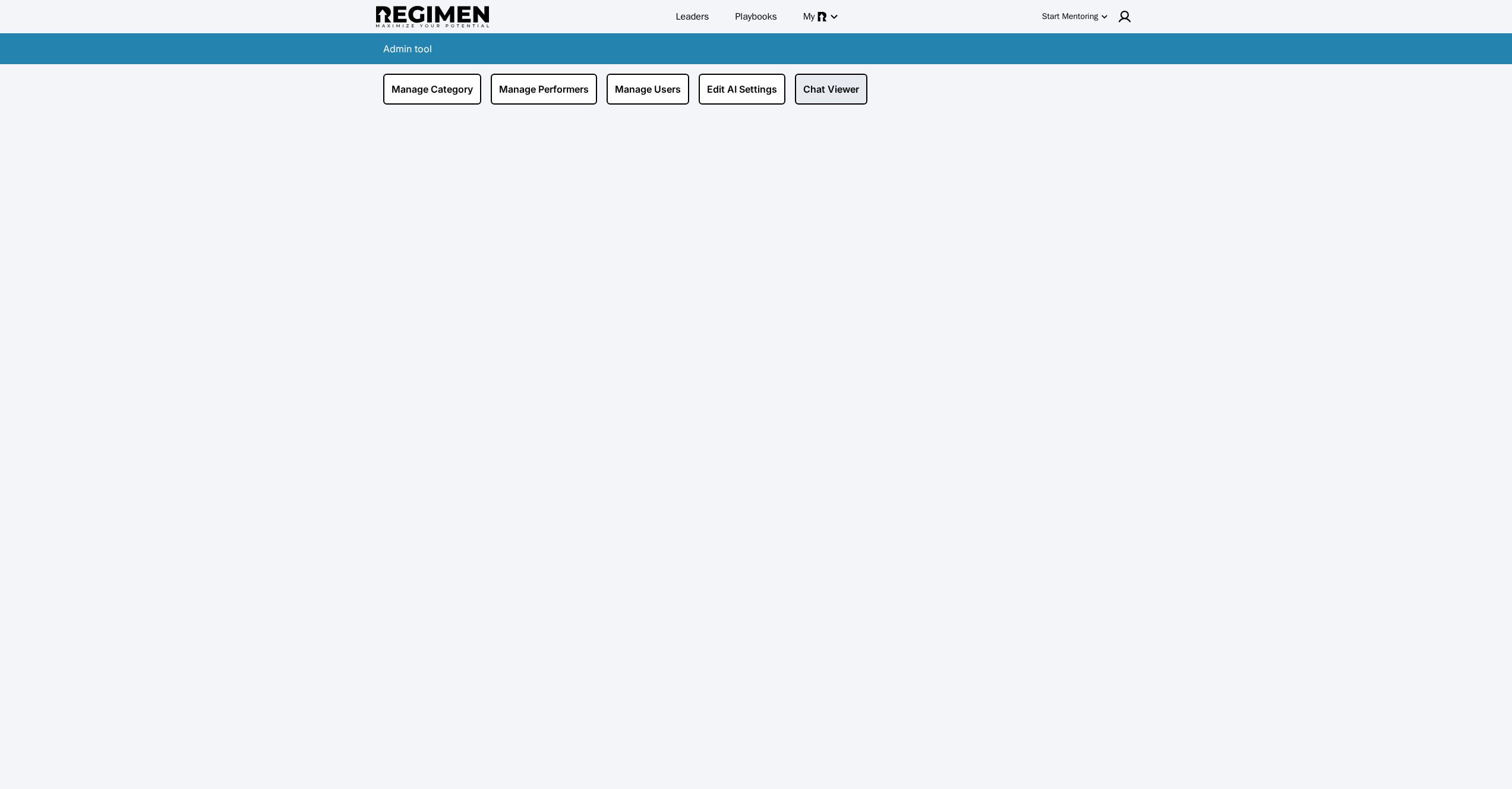 click on "Chat Viewer" at bounding box center (831, 89) 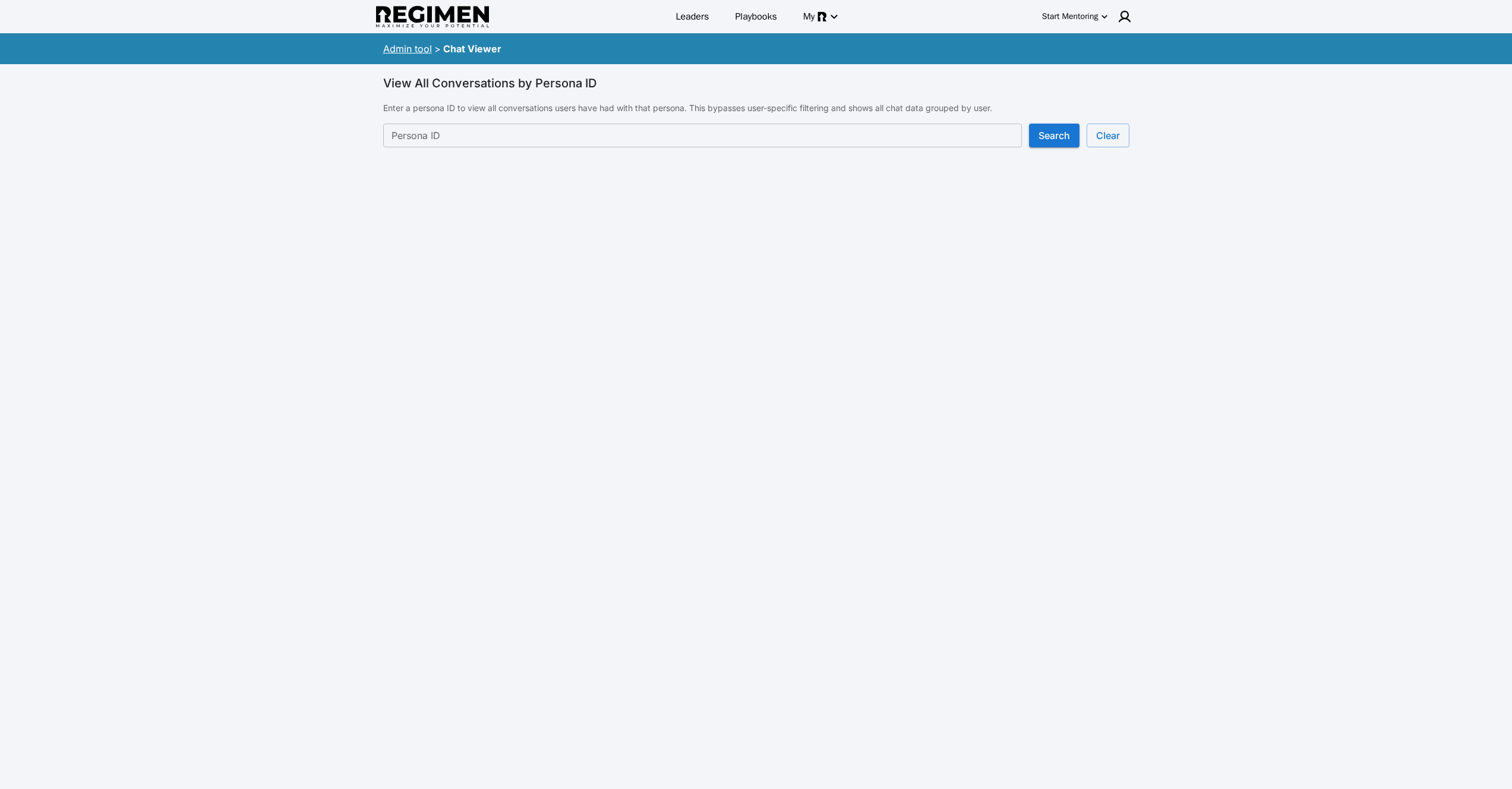 click on "Persona ID" at bounding box center (702, 135) 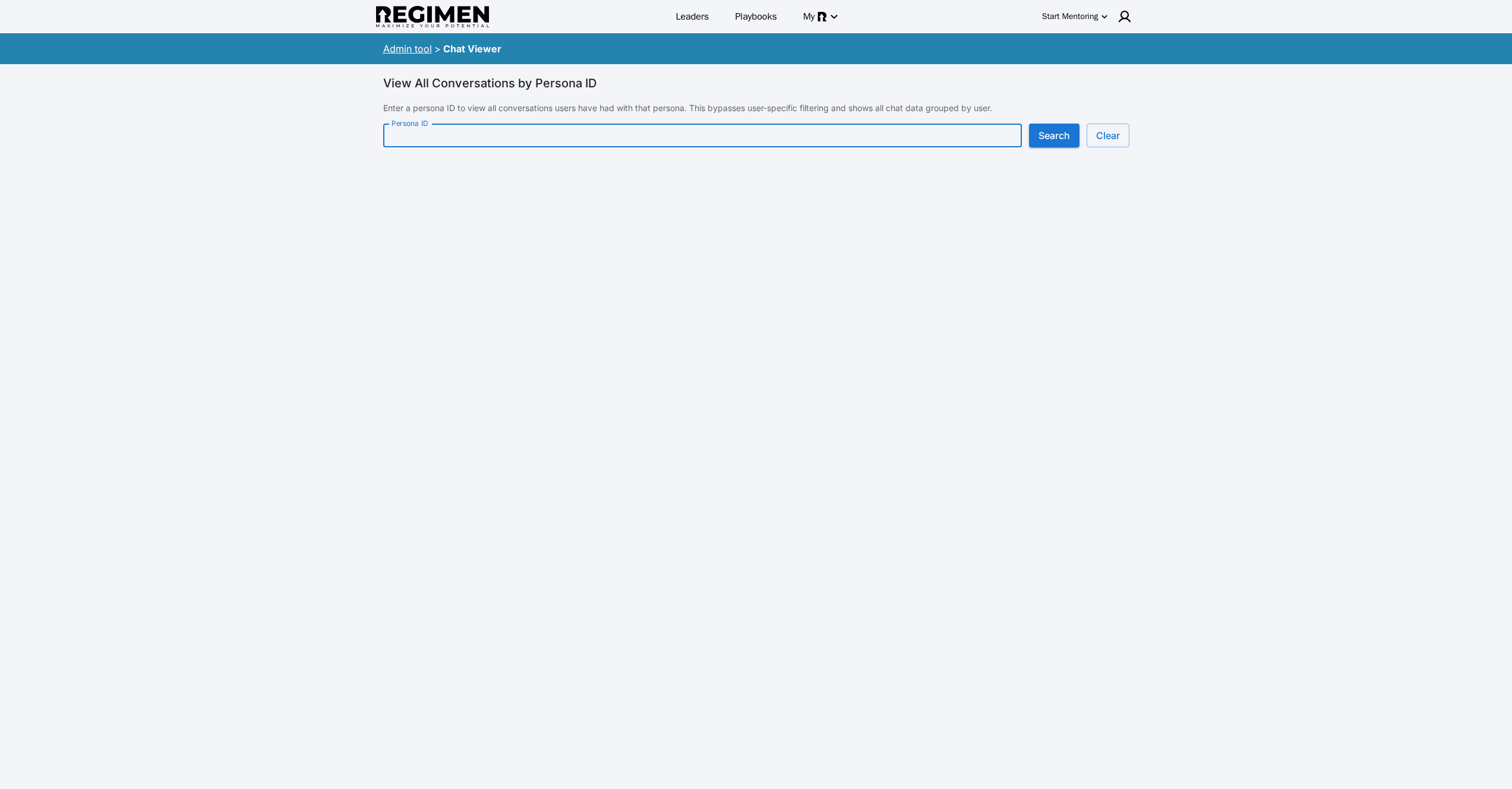 paste on "**********" 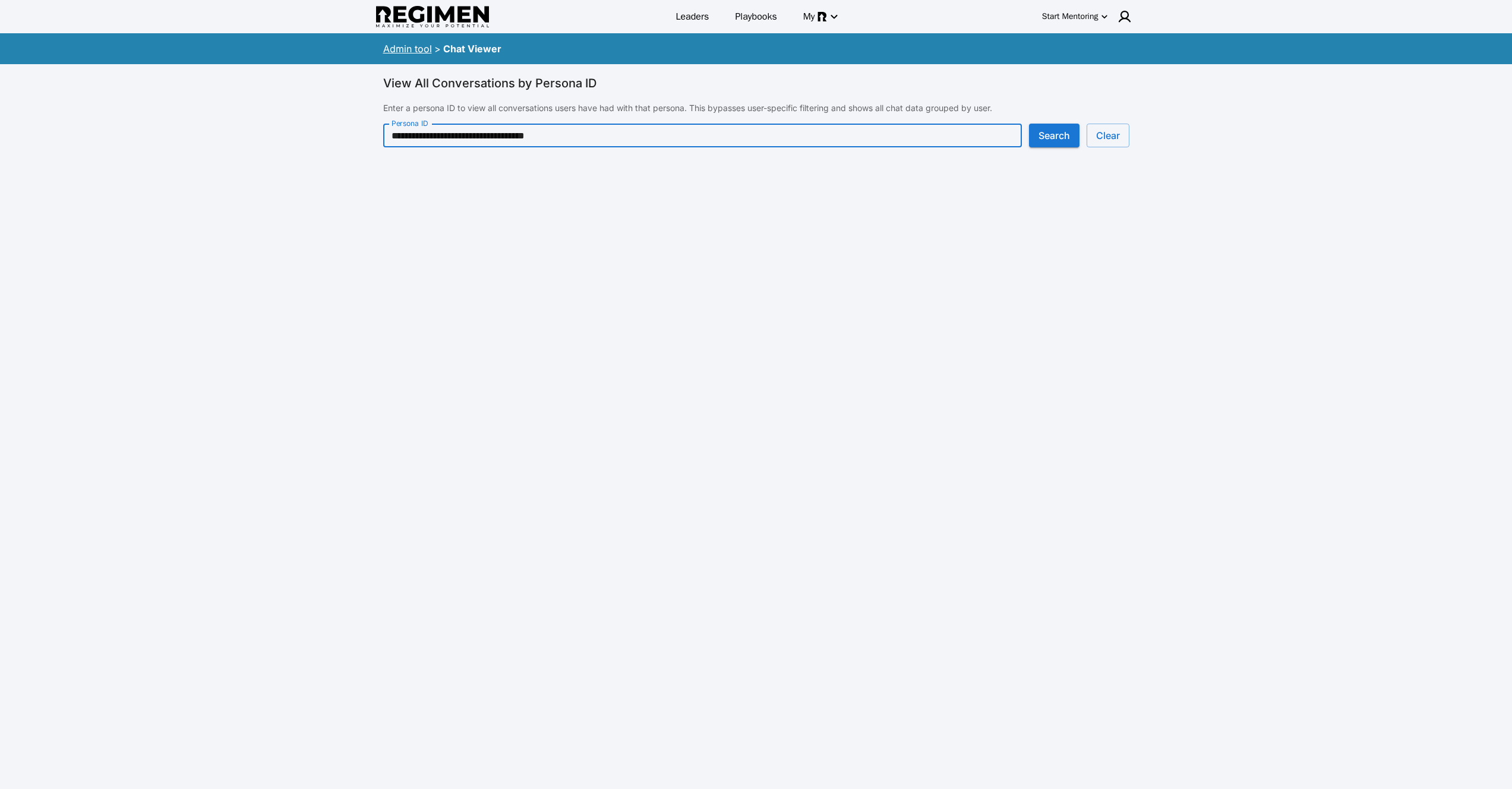 type on "**********" 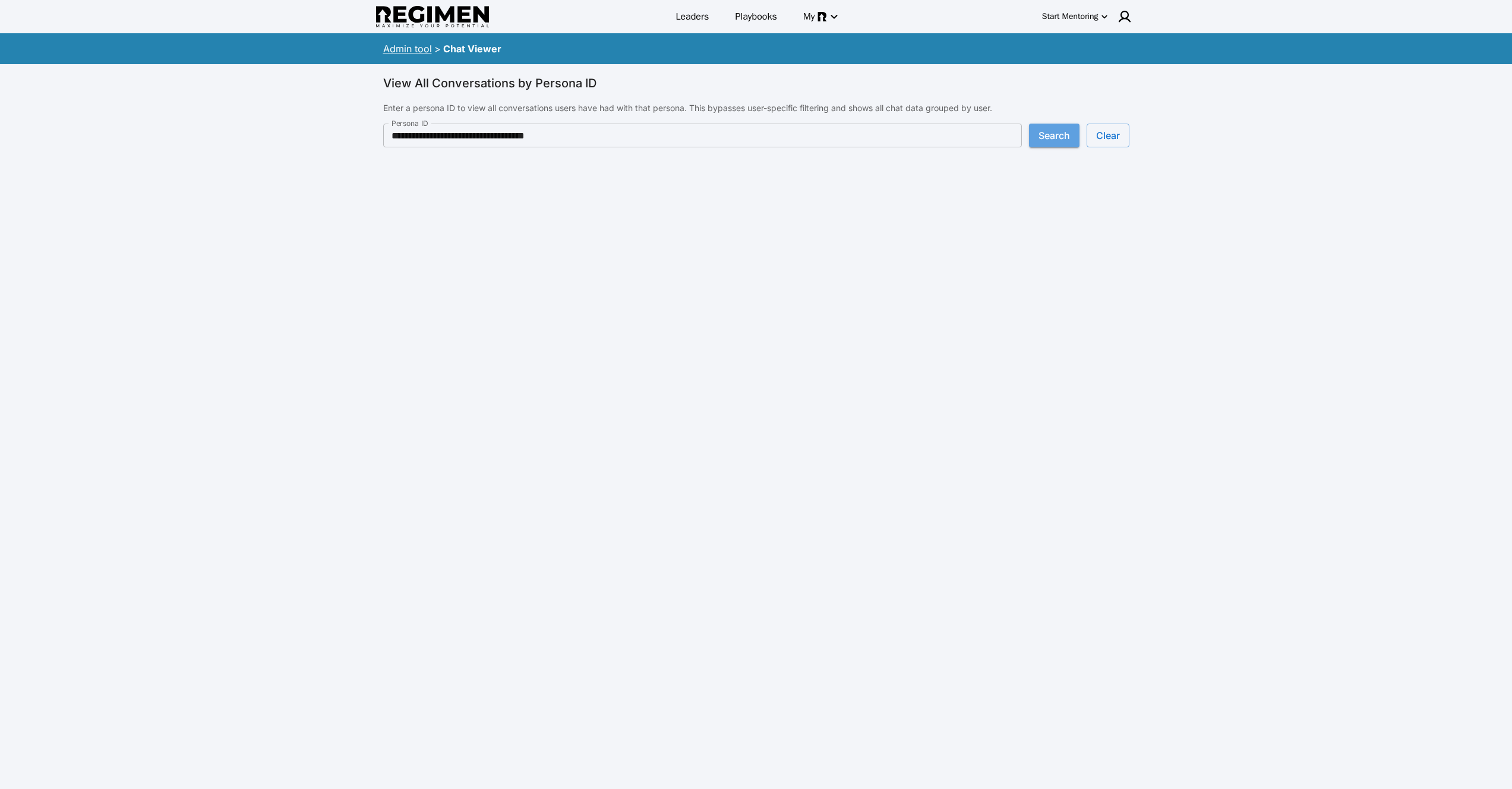 click on "Search" at bounding box center (1054, 135) 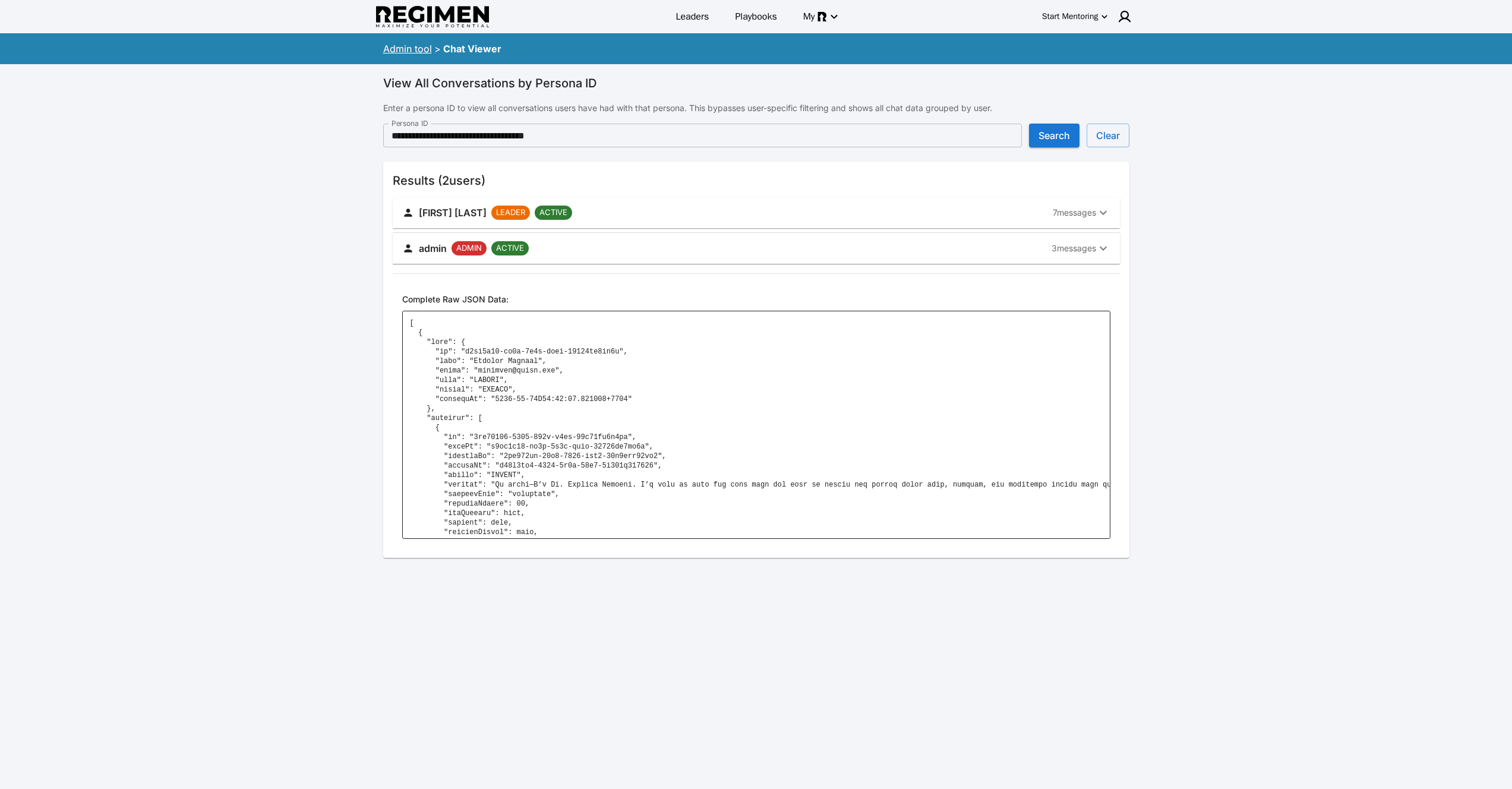 click on "Admin tool" at bounding box center [408, 49] 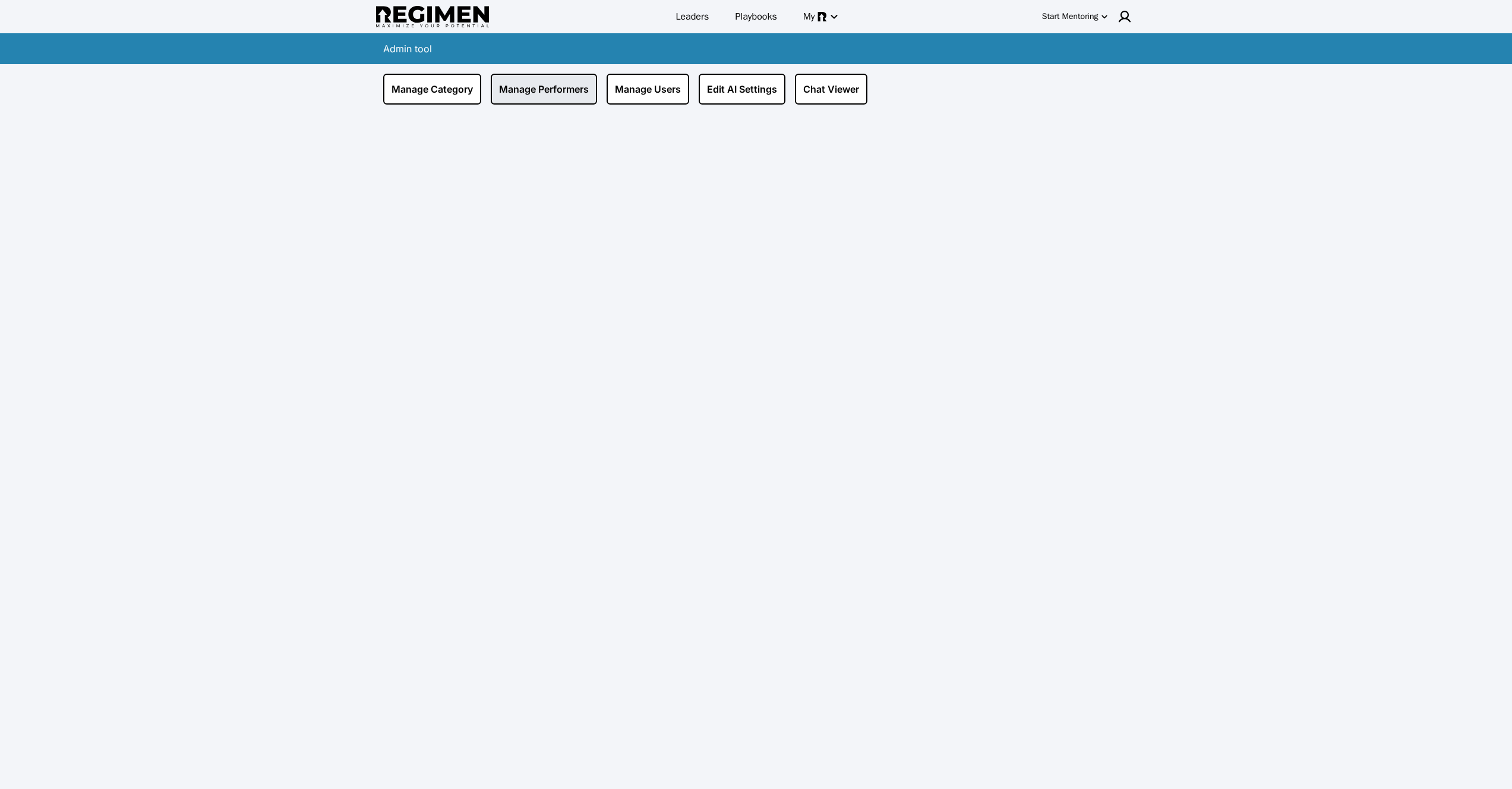 click on "Manage Performers" at bounding box center [544, 89] 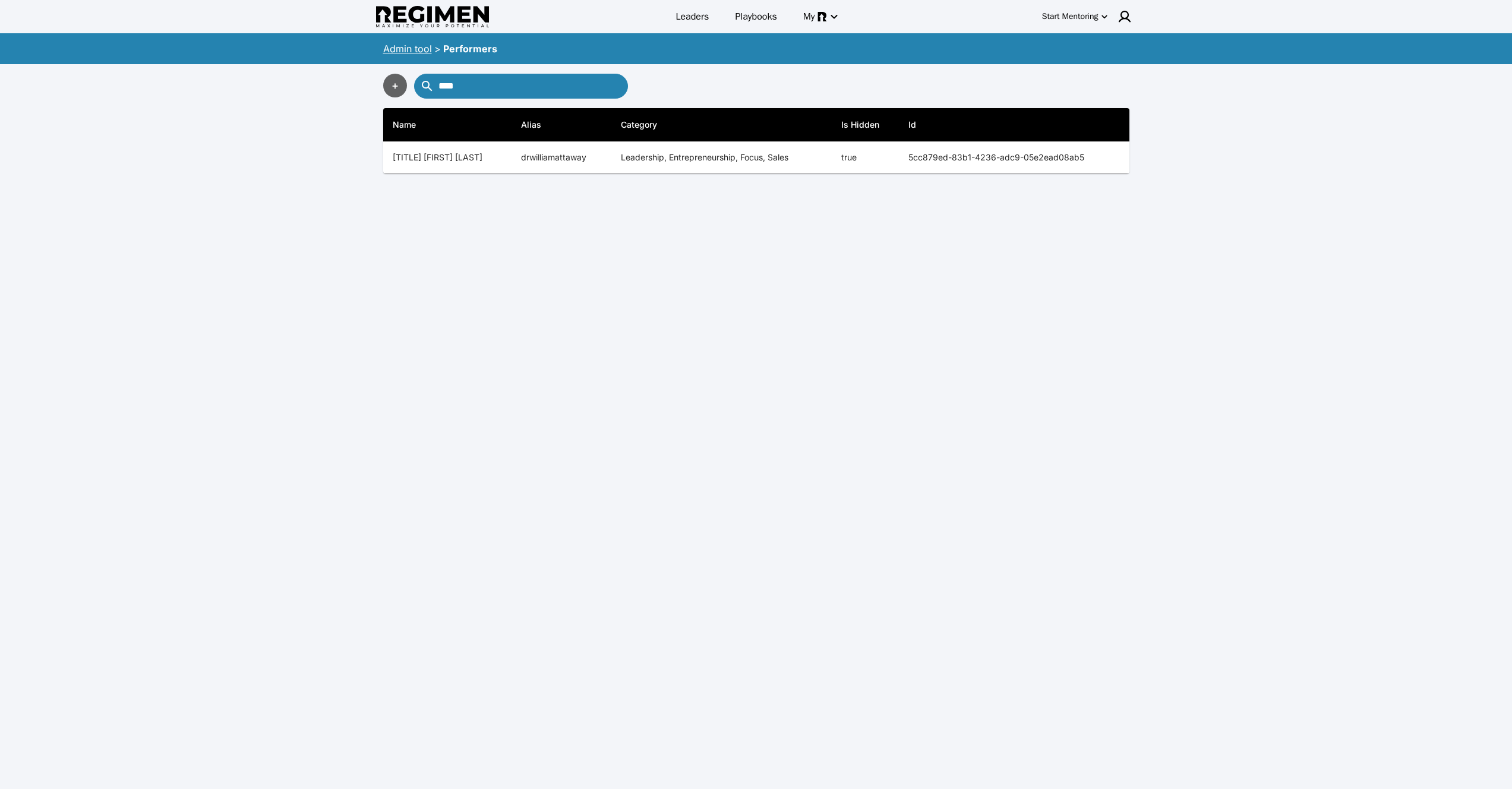 drag, startPoint x: 516, startPoint y: 82, endPoint x: 322, endPoint y: 81, distance: 194.00258 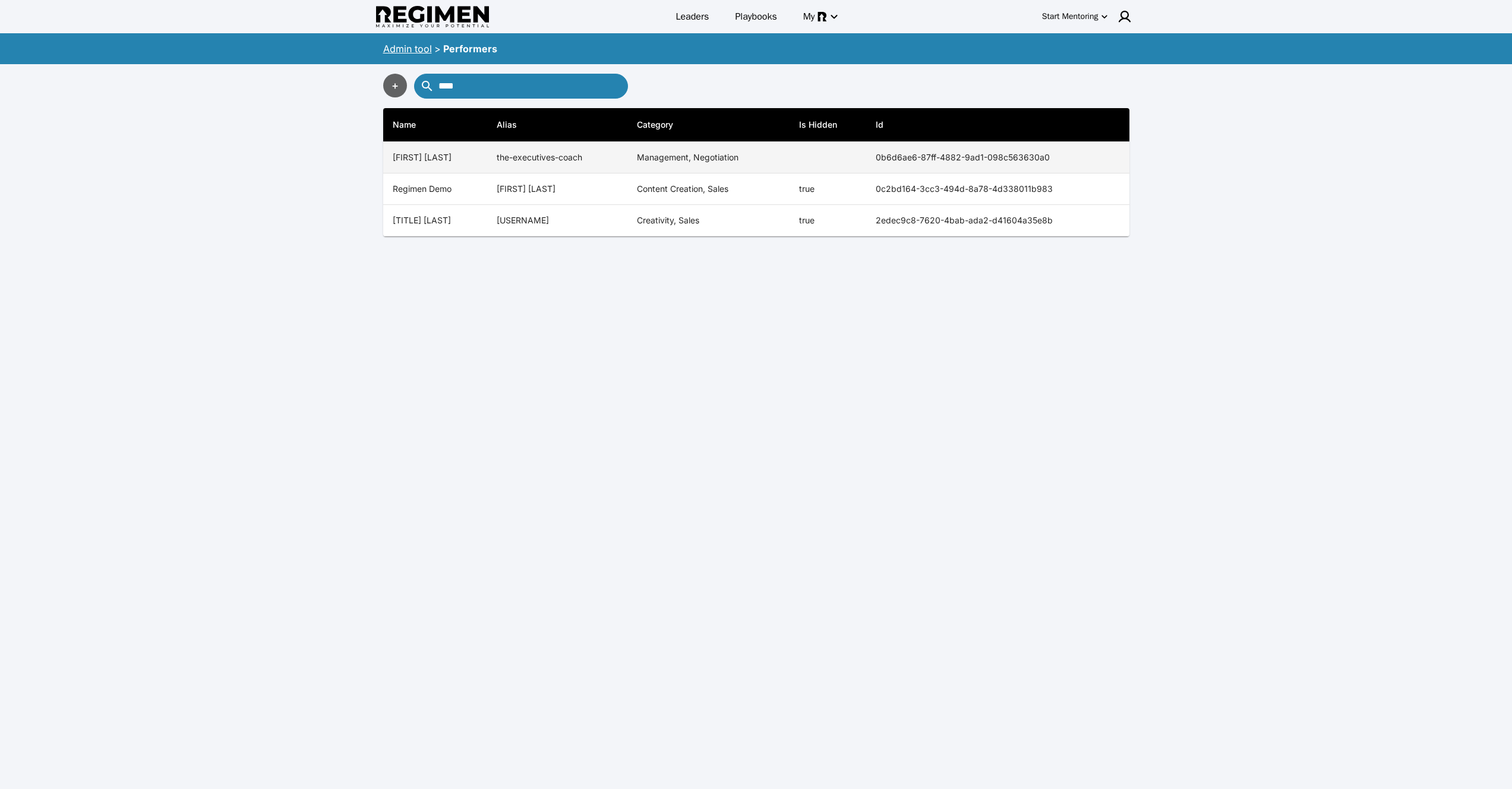 type on "****" 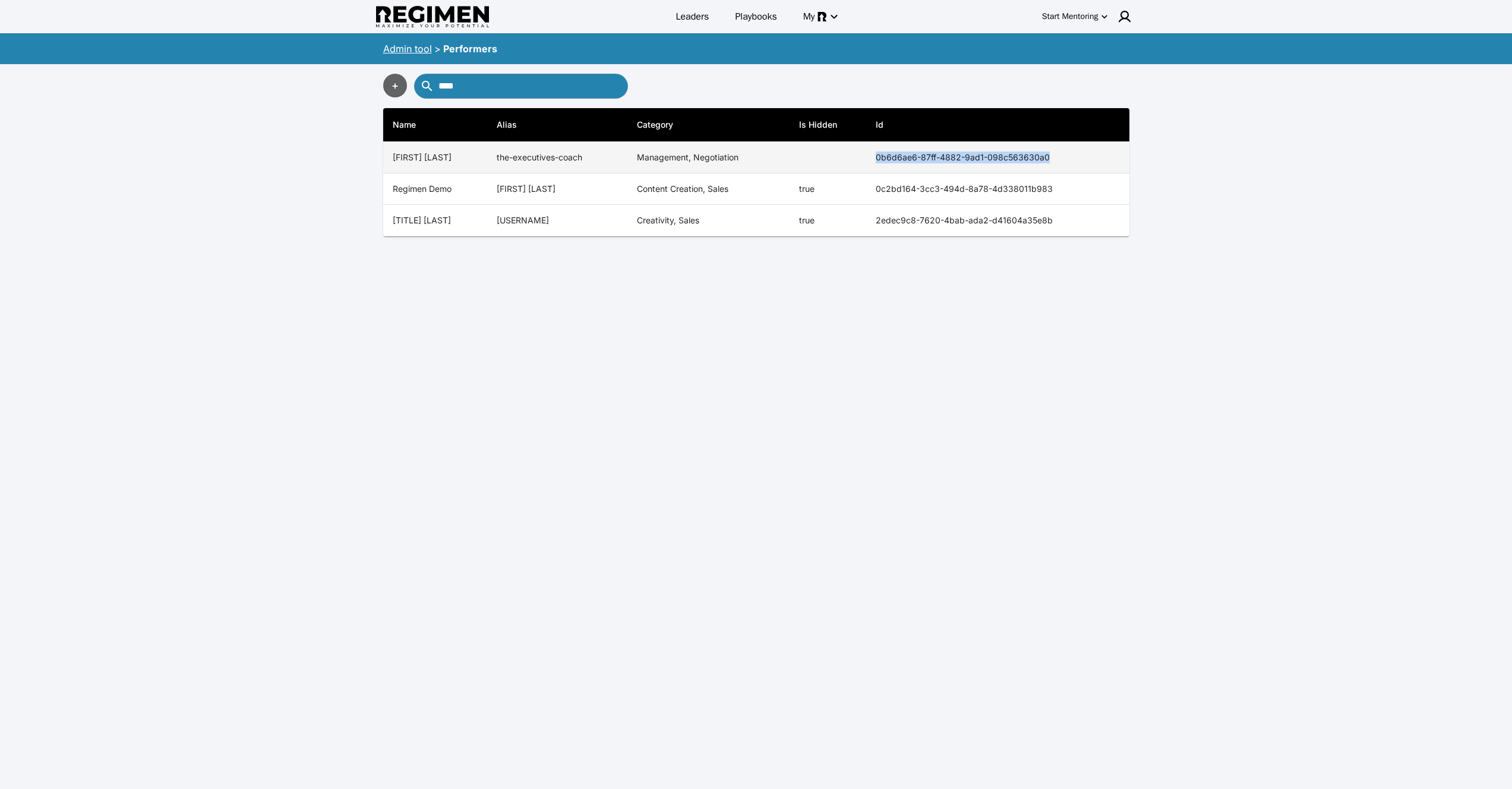 copy on "0b6d6ae6-87ff-4882-9ad1-098c563630a0" 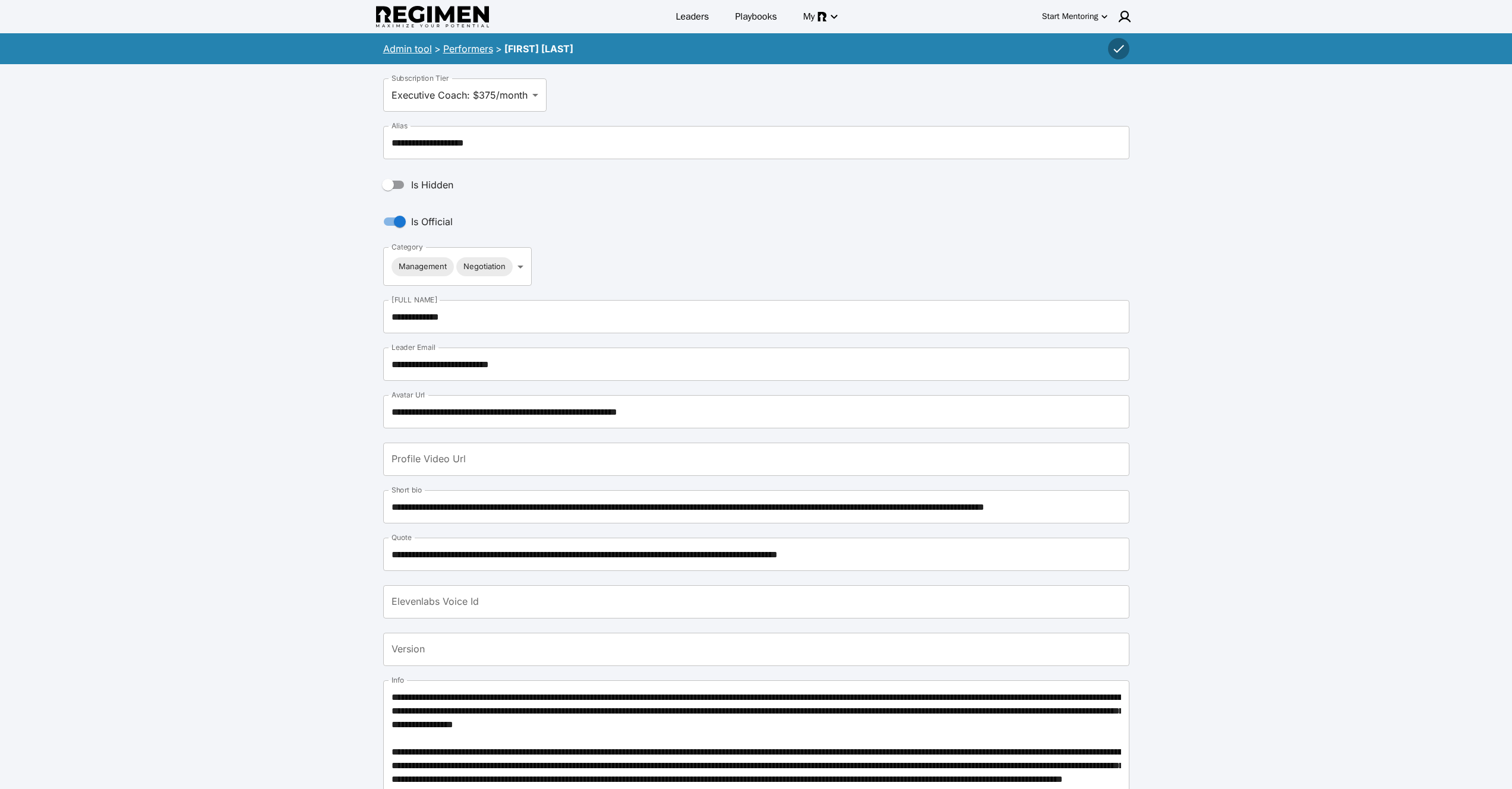 click on "Admin tool" at bounding box center (408, 49) 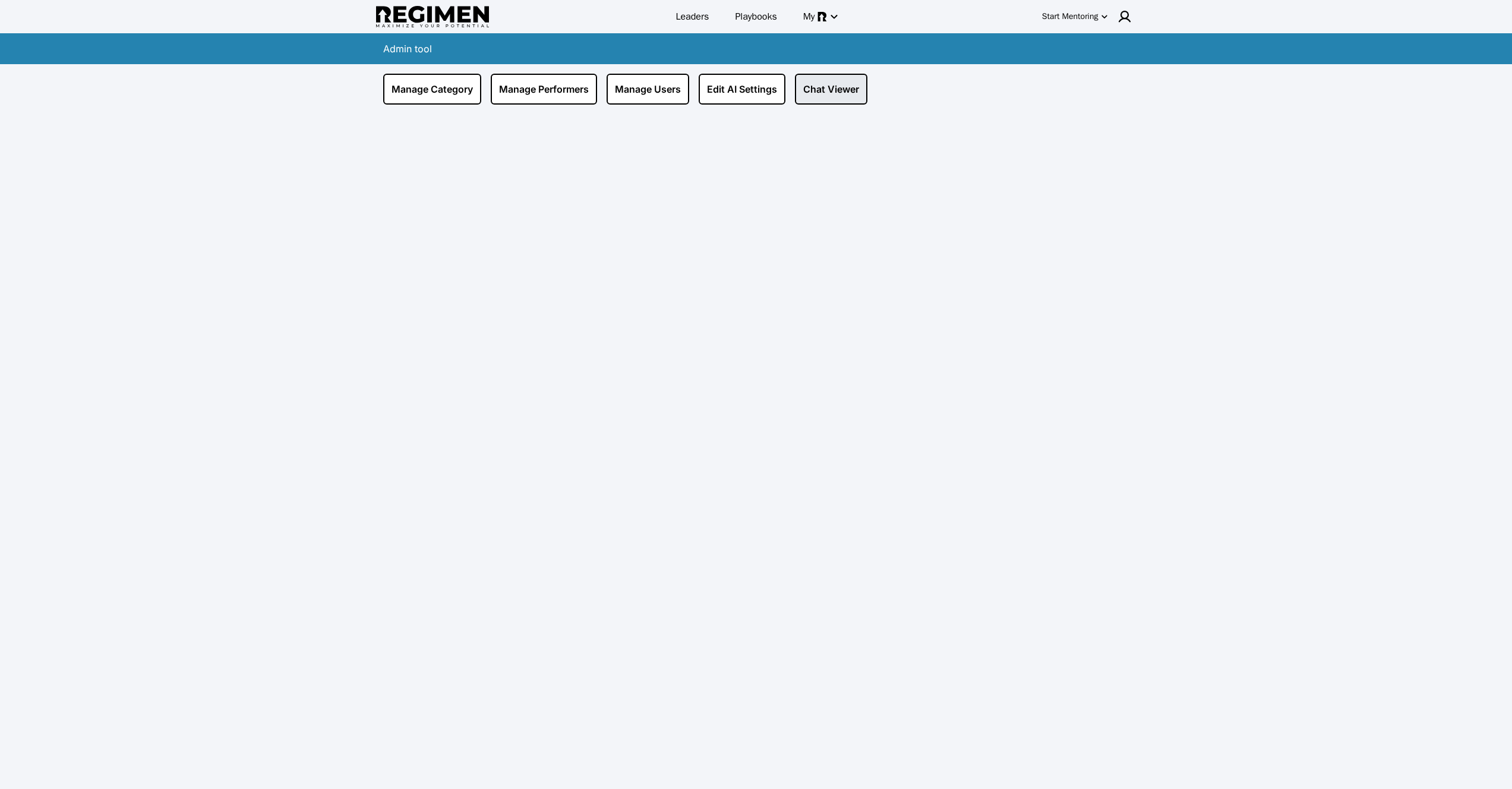 click on "Chat Viewer" at bounding box center (831, 89) 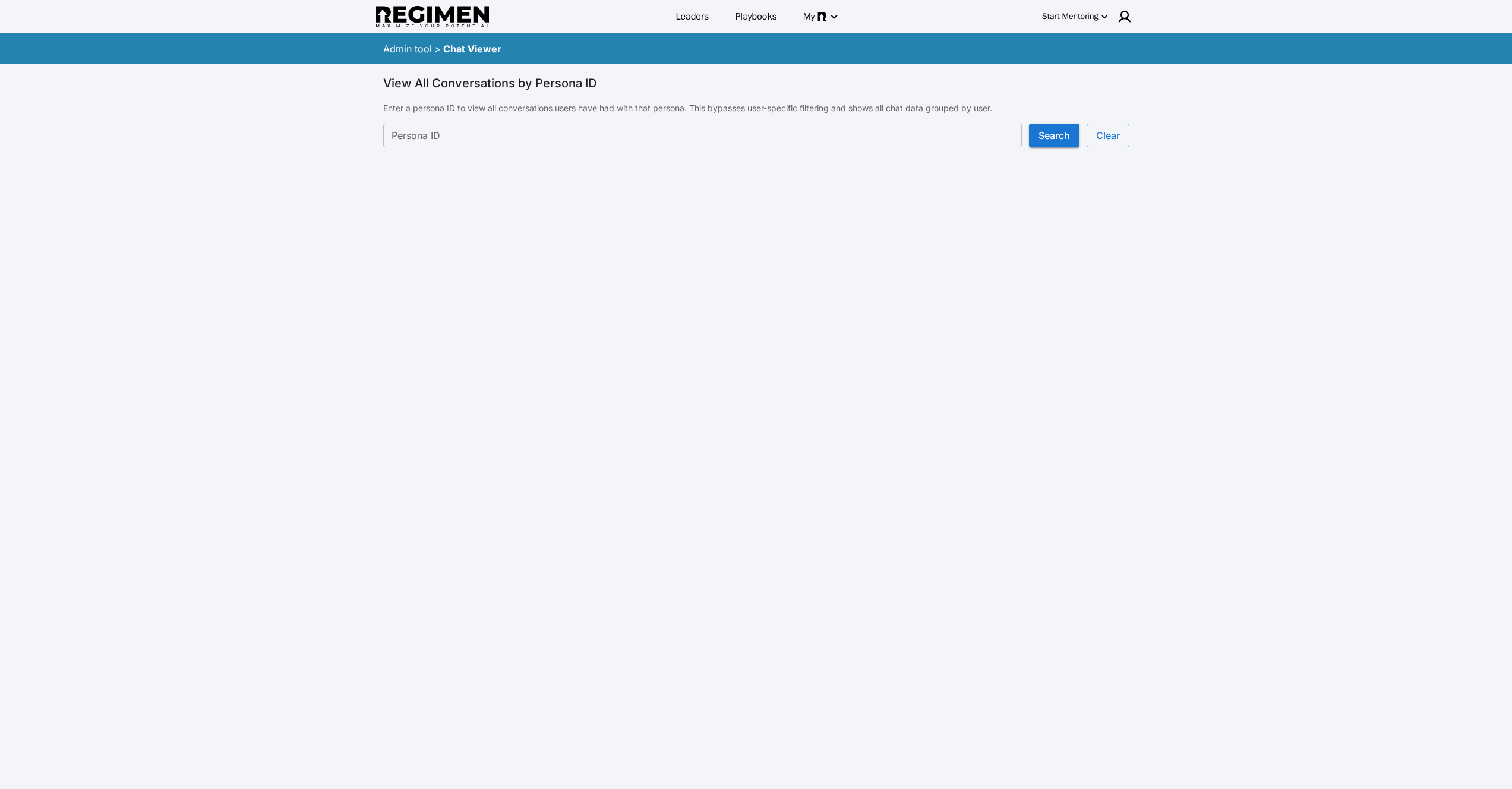 click on "Persona ID" at bounding box center [702, 135] 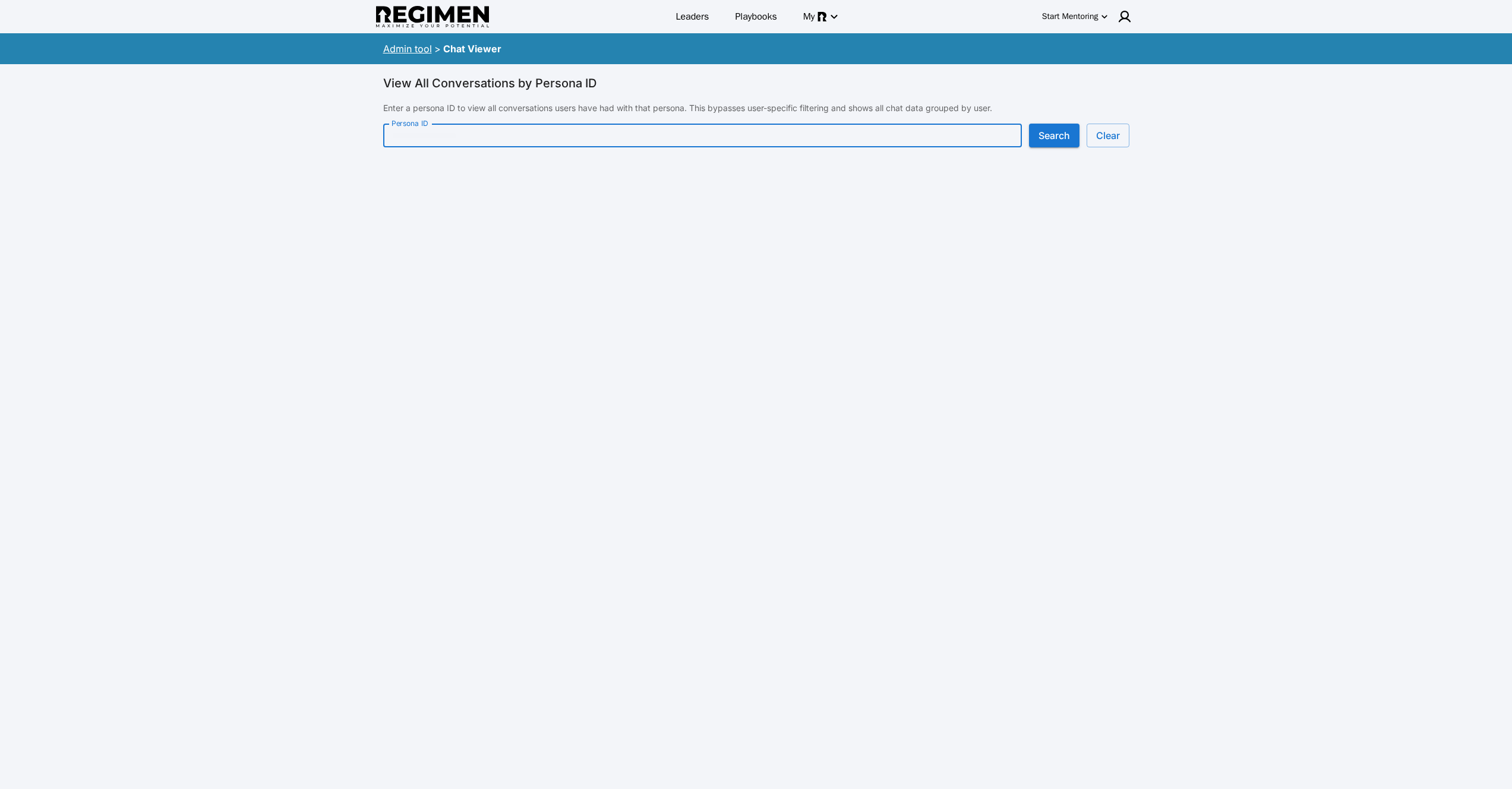 paste on "**********" 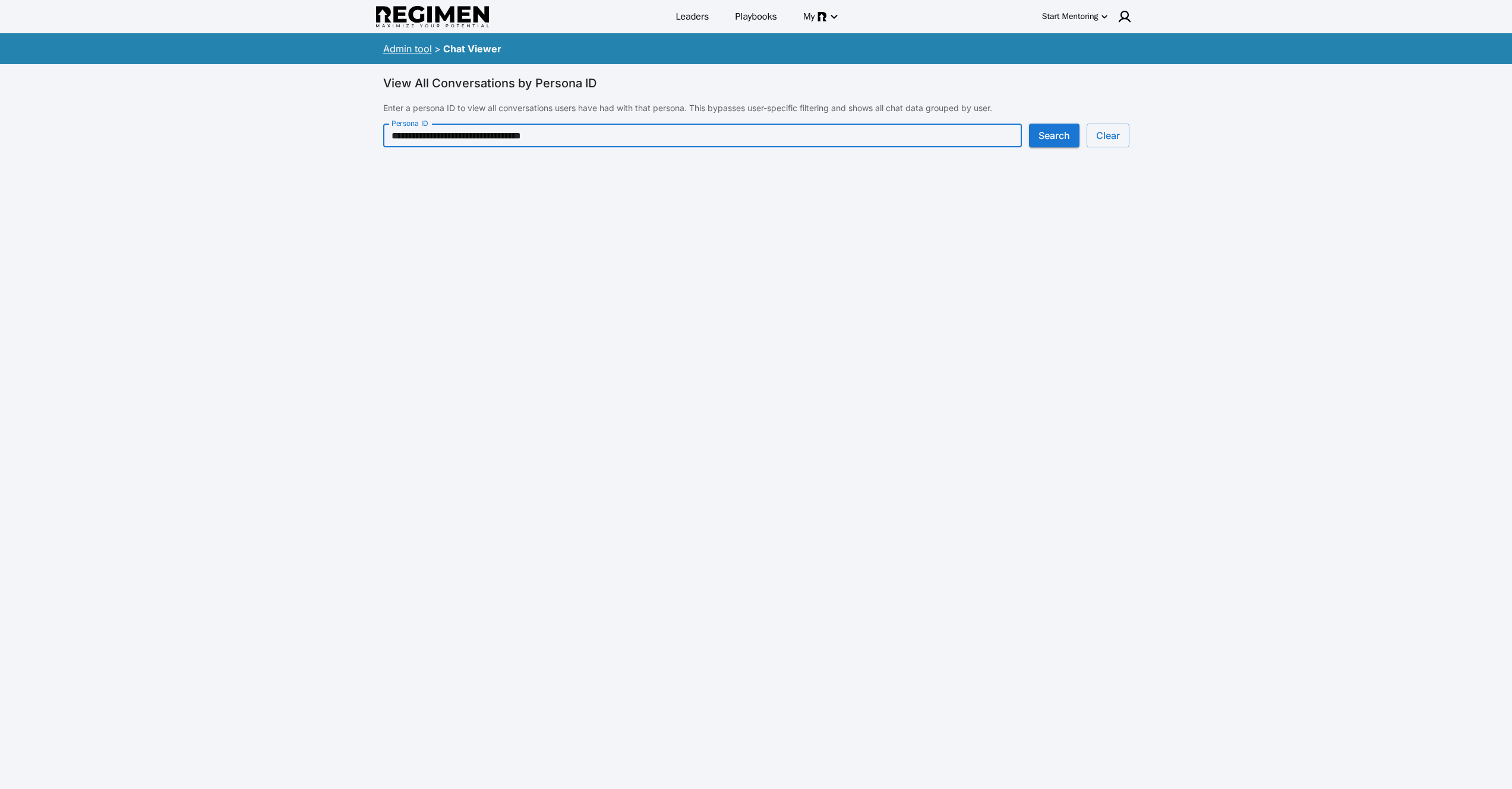 type on "**********" 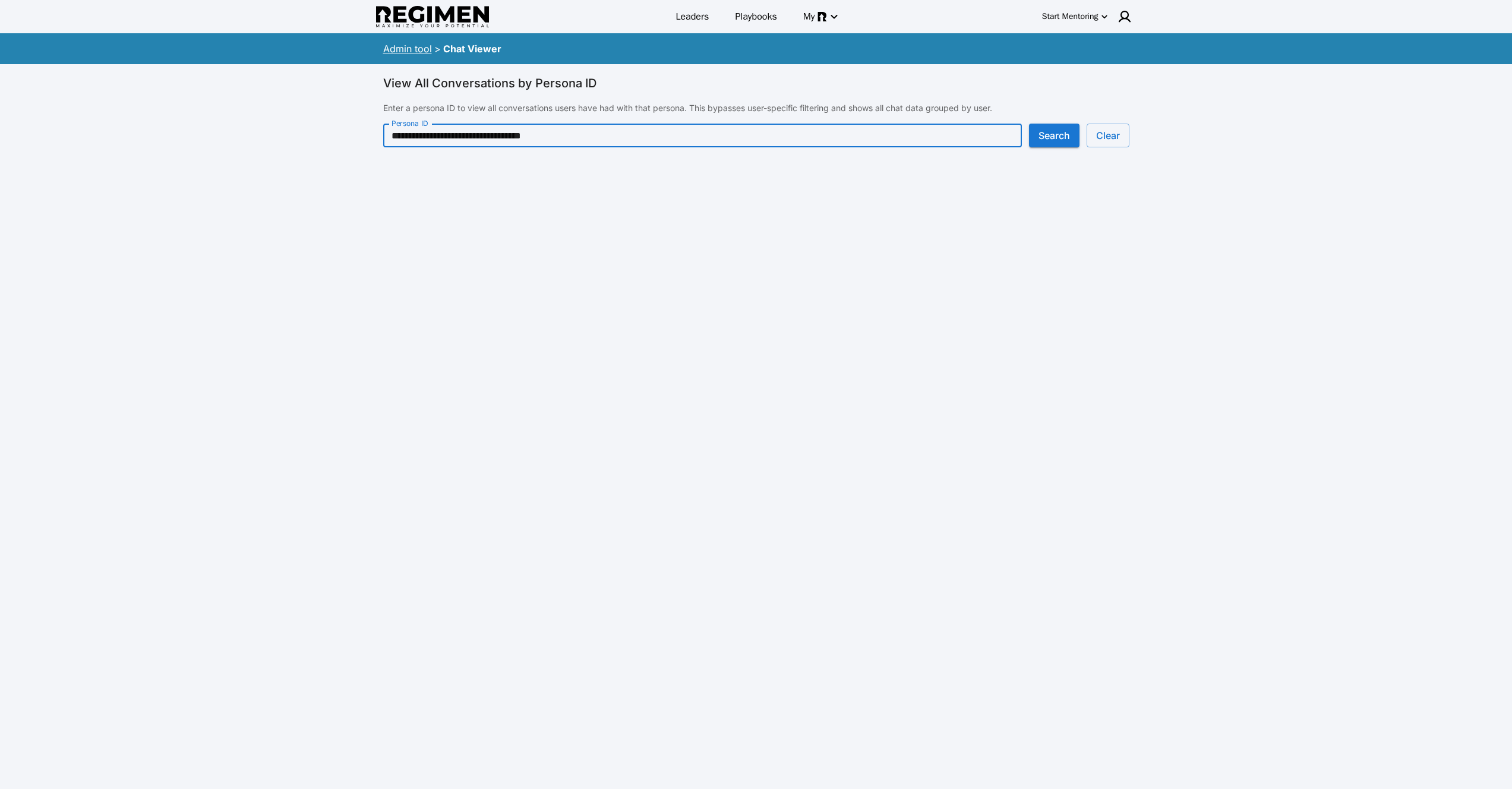click on "Search" at bounding box center (1054, 135) 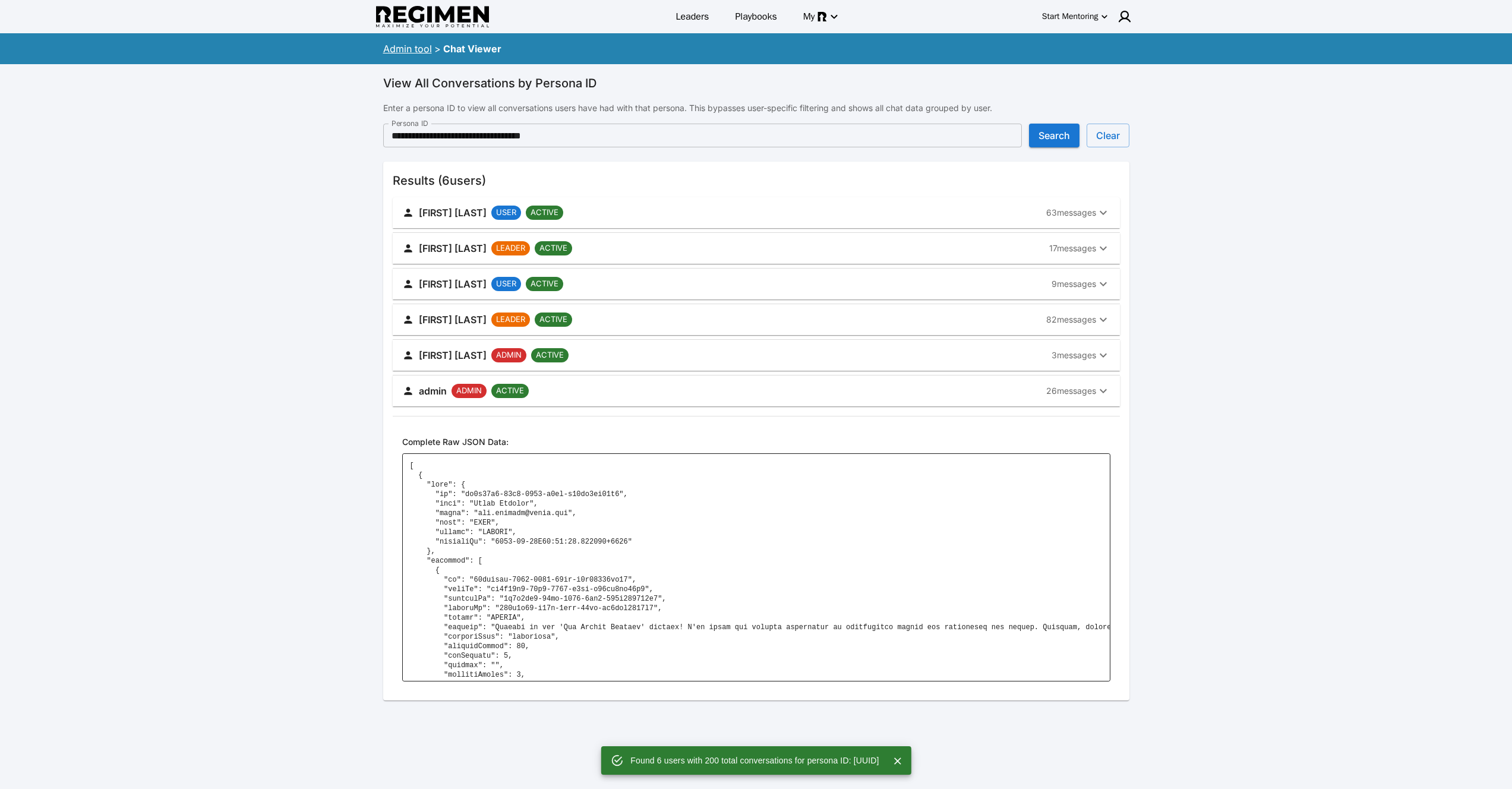 click on "Brian Decal USER ACTIVE 9  messages" at bounding box center (749, 284) 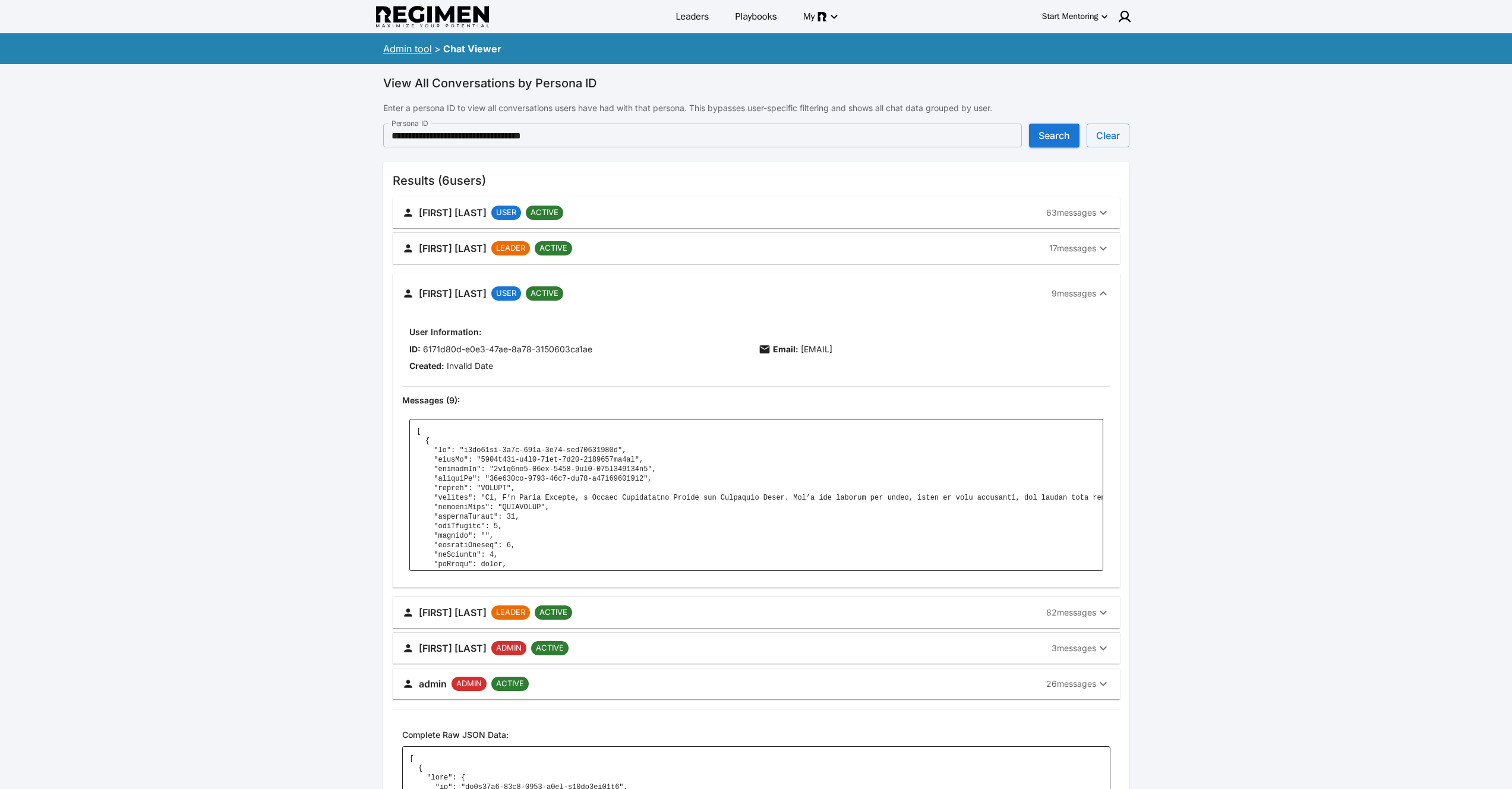 click on "Brian Decal USER ACTIVE 9  messages" at bounding box center (756, 293) 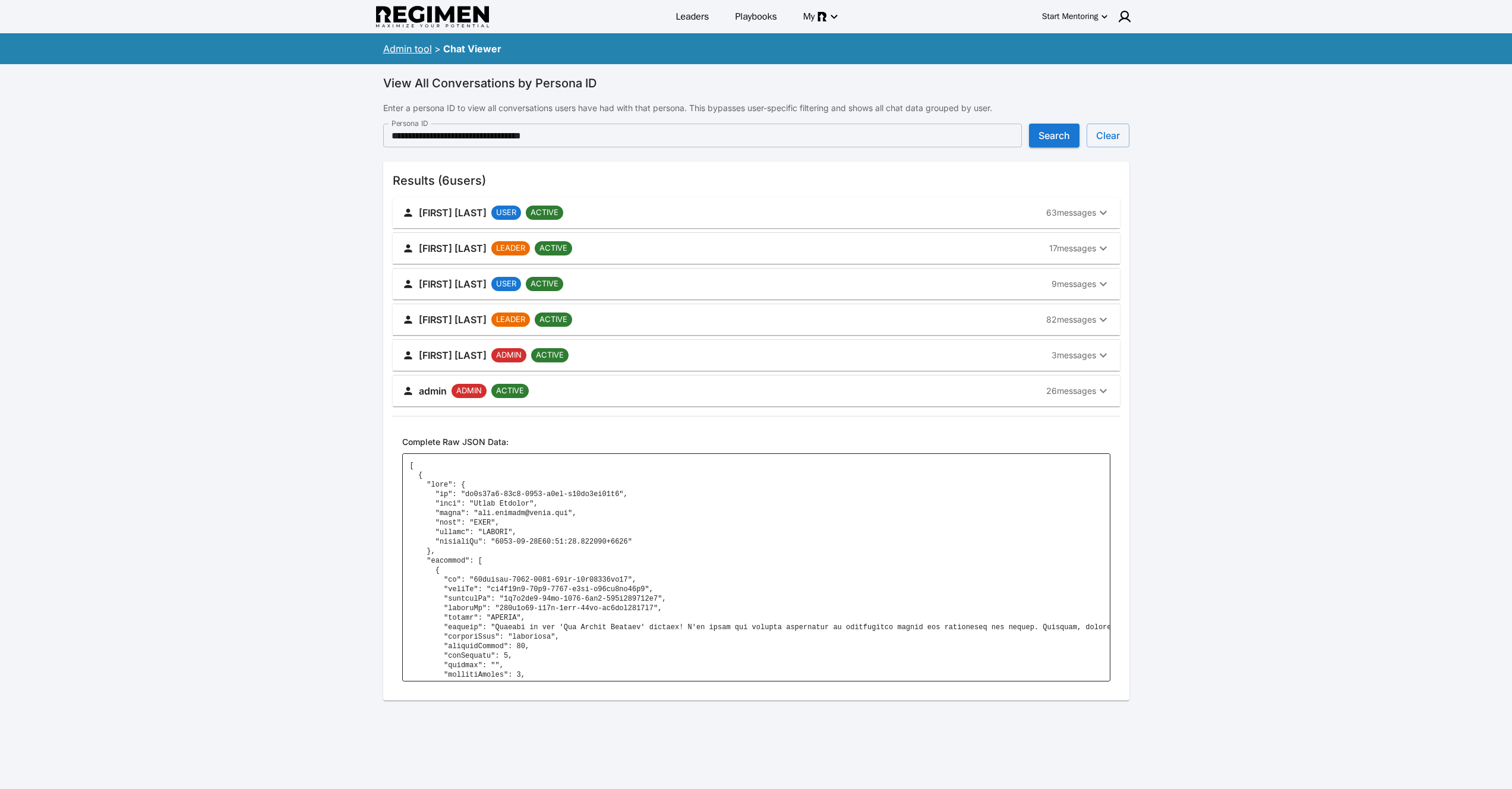 click on "Brian Decal USER ACTIVE 9  messages" at bounding box center (749, 284) 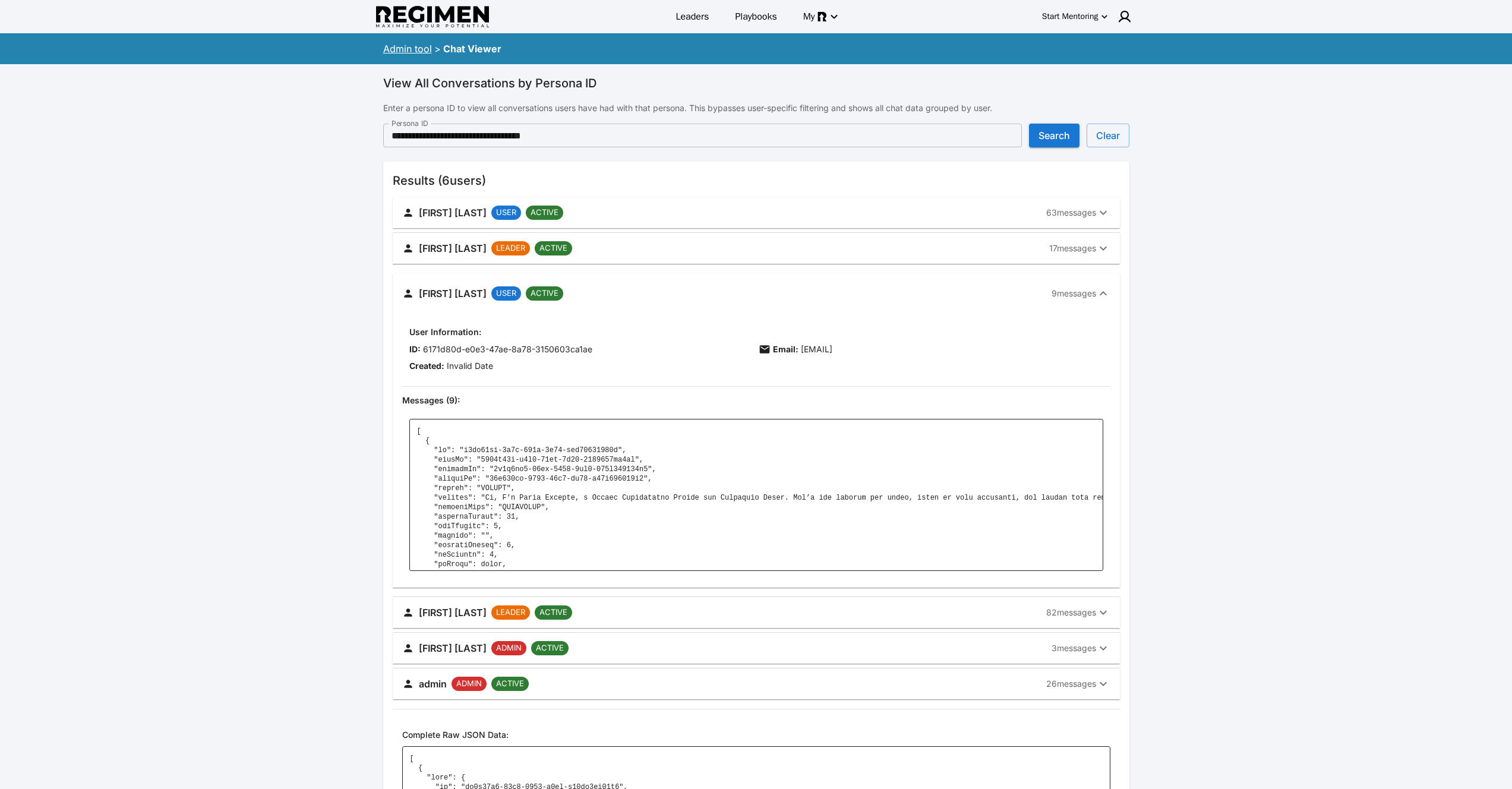click on "Brian Decal USER ACTIVE 9  messages" at bounding box center (756, 293) 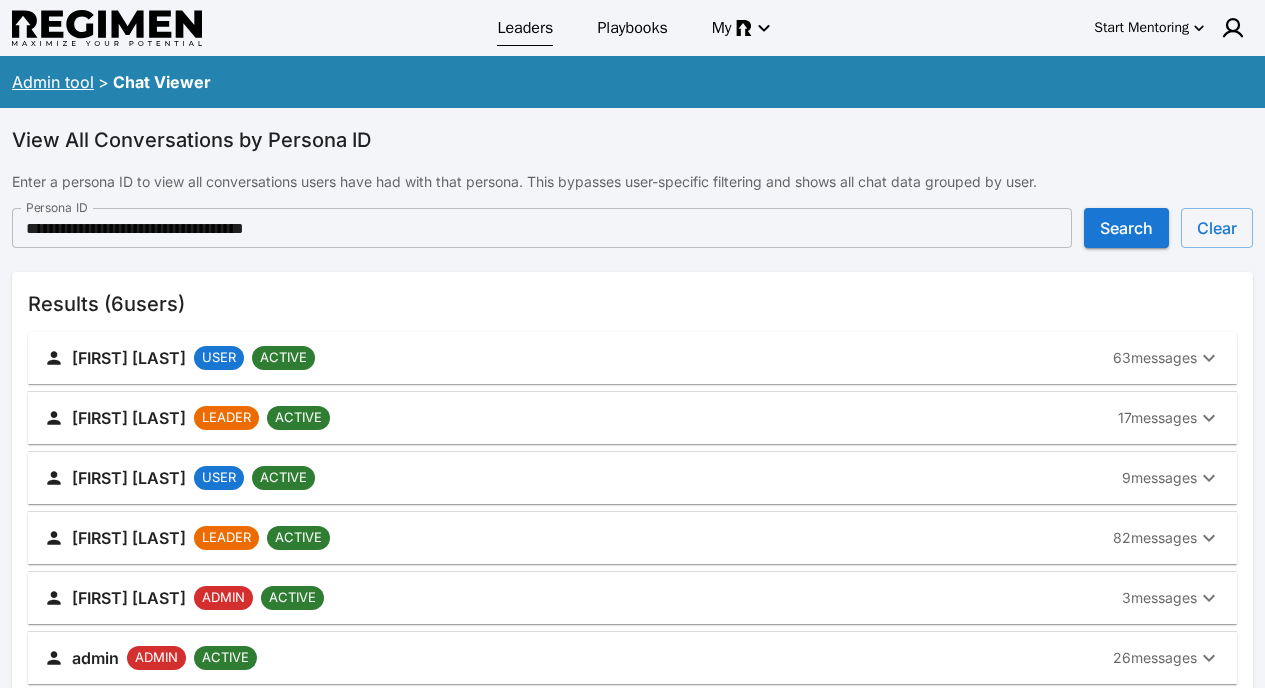 click on "Leaders" at bounding box center [525, 28] 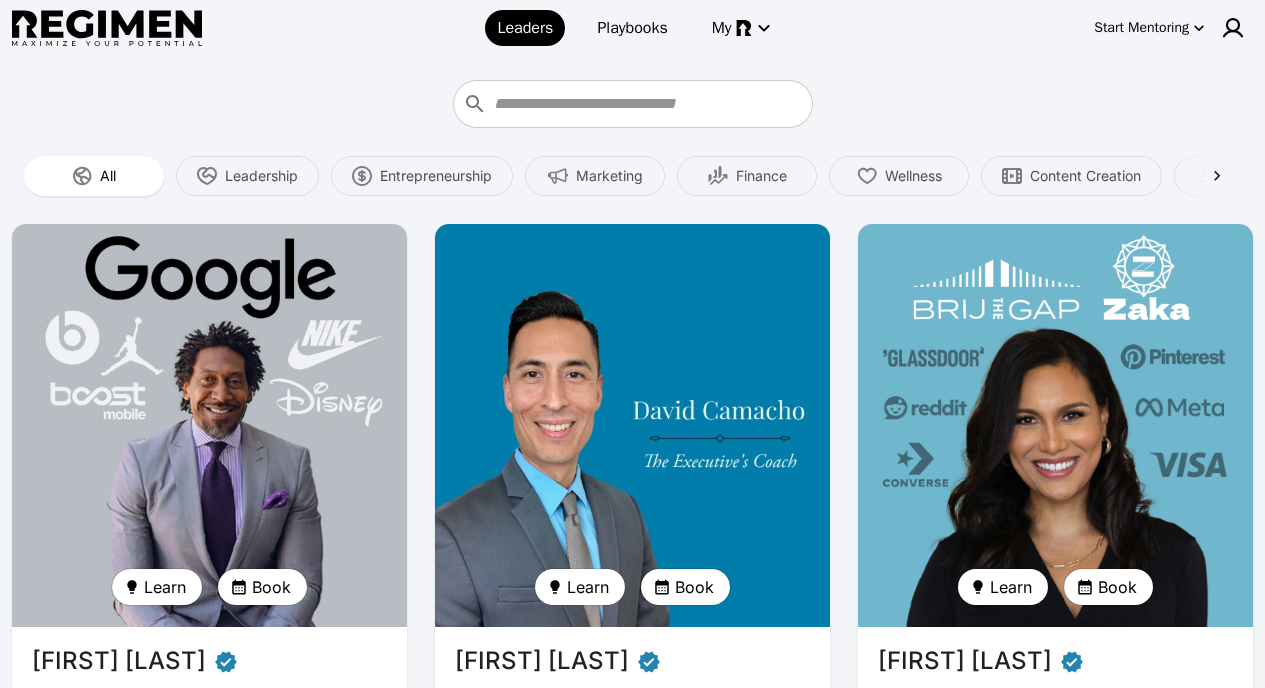 click at bounding box center (632, 425) 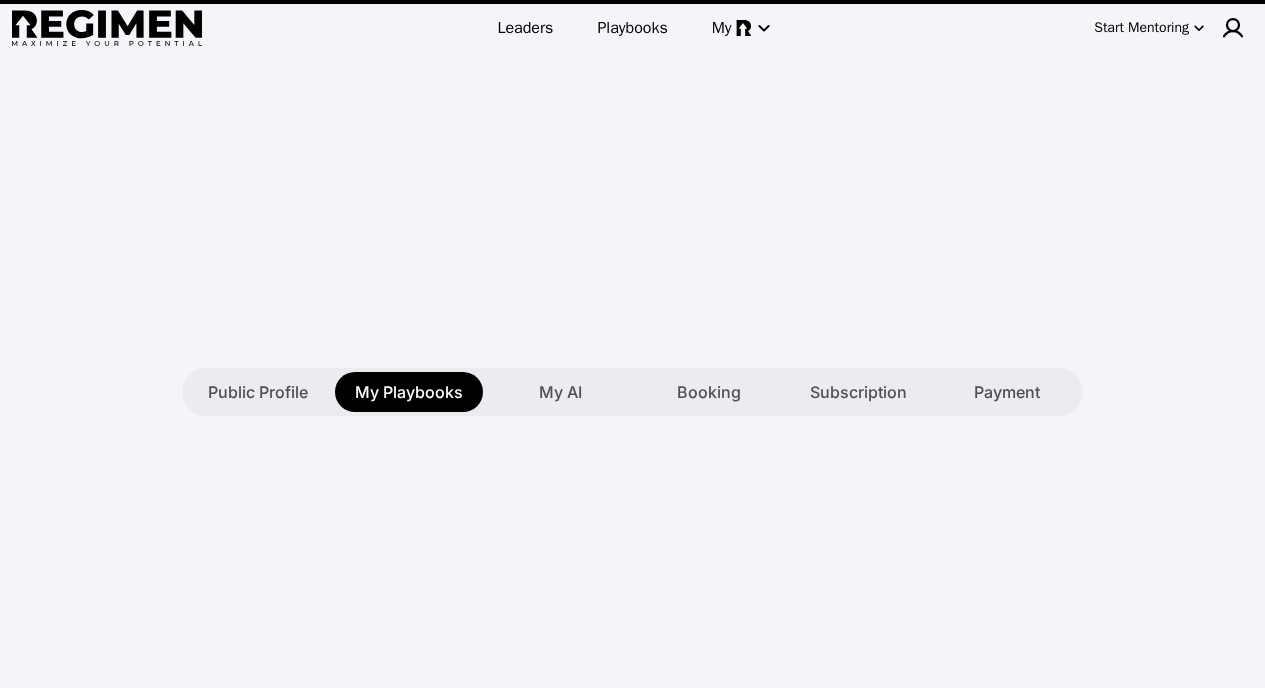type on "**********" 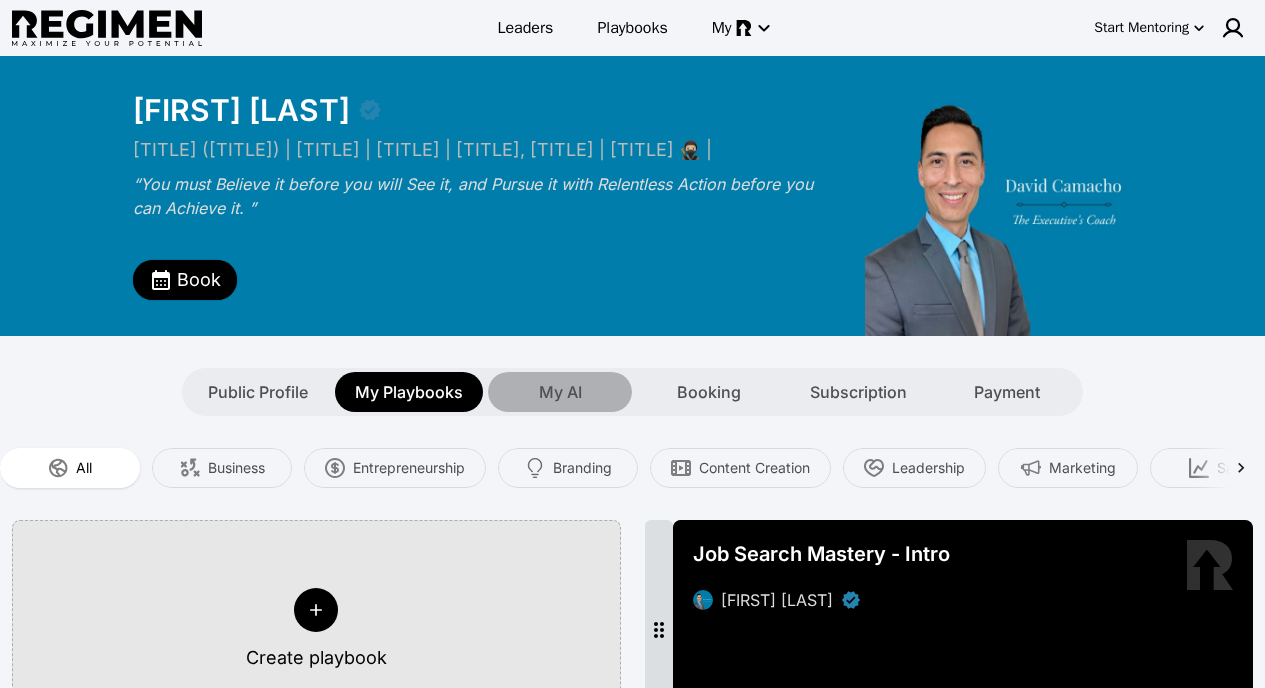 click on "My AI" at bounding box center [560, 392] 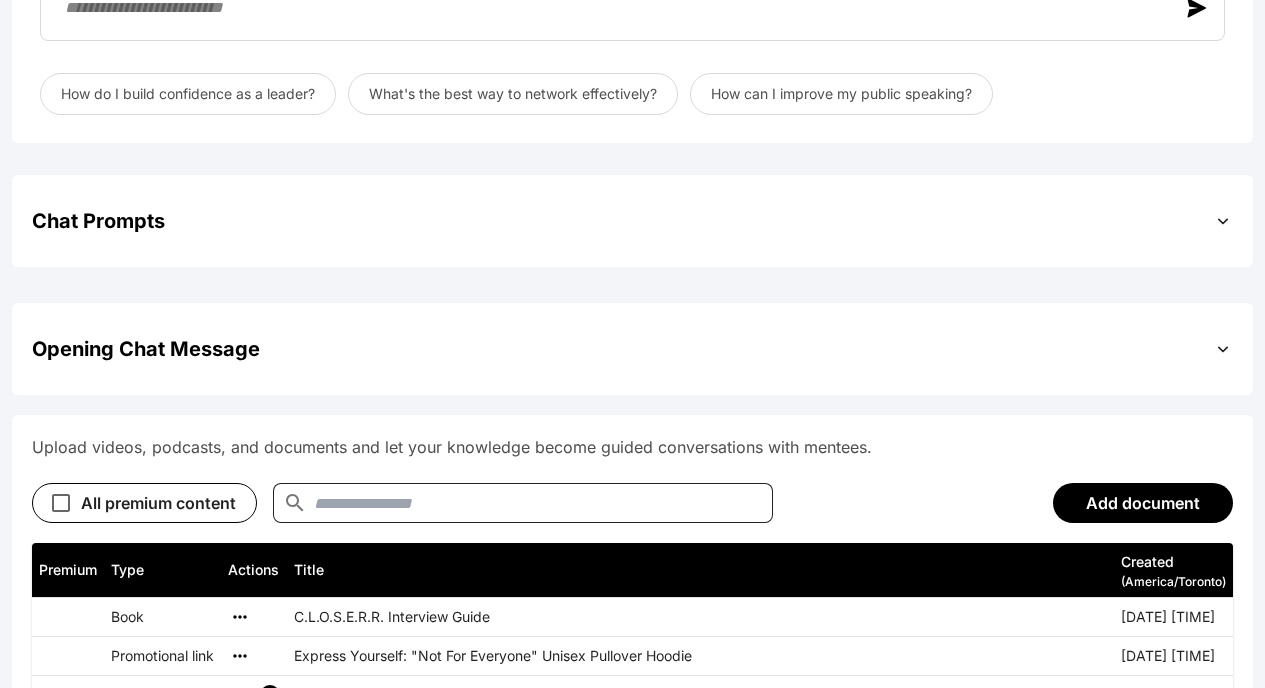 scroll, scrollTop: 641, scrollLeft: 0, axis: vertical 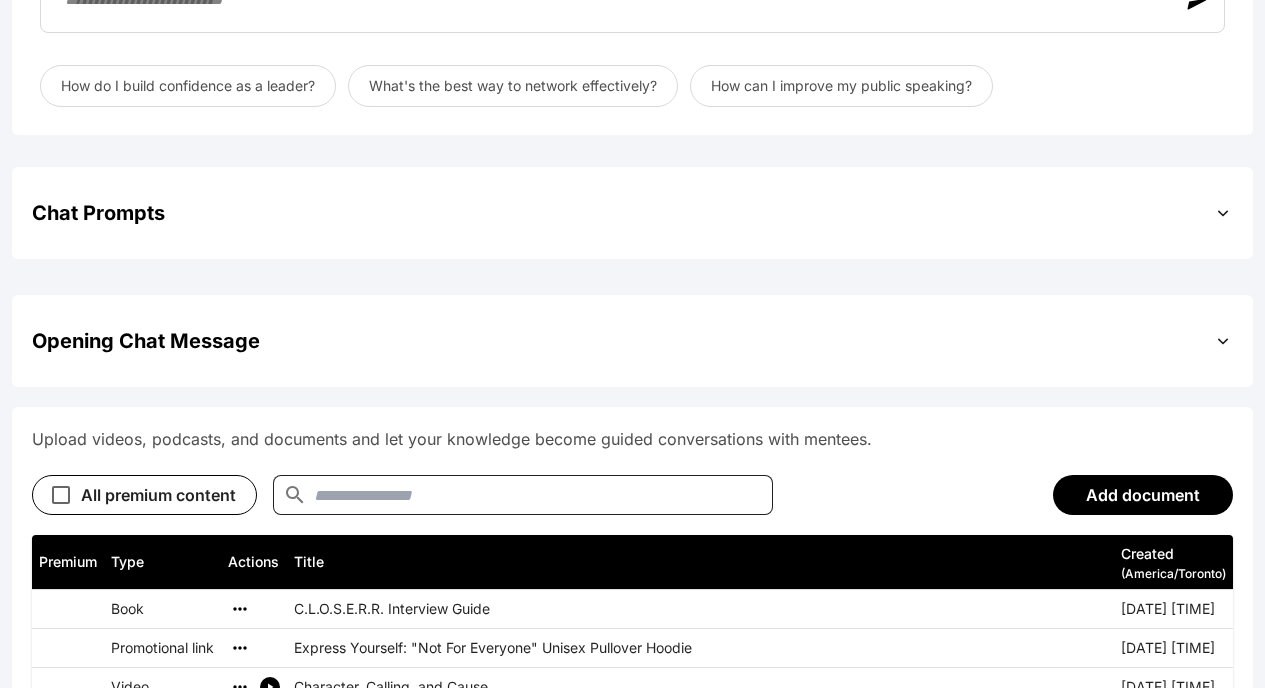 click on "Chat Prompts" at bounding box center [632, 213] 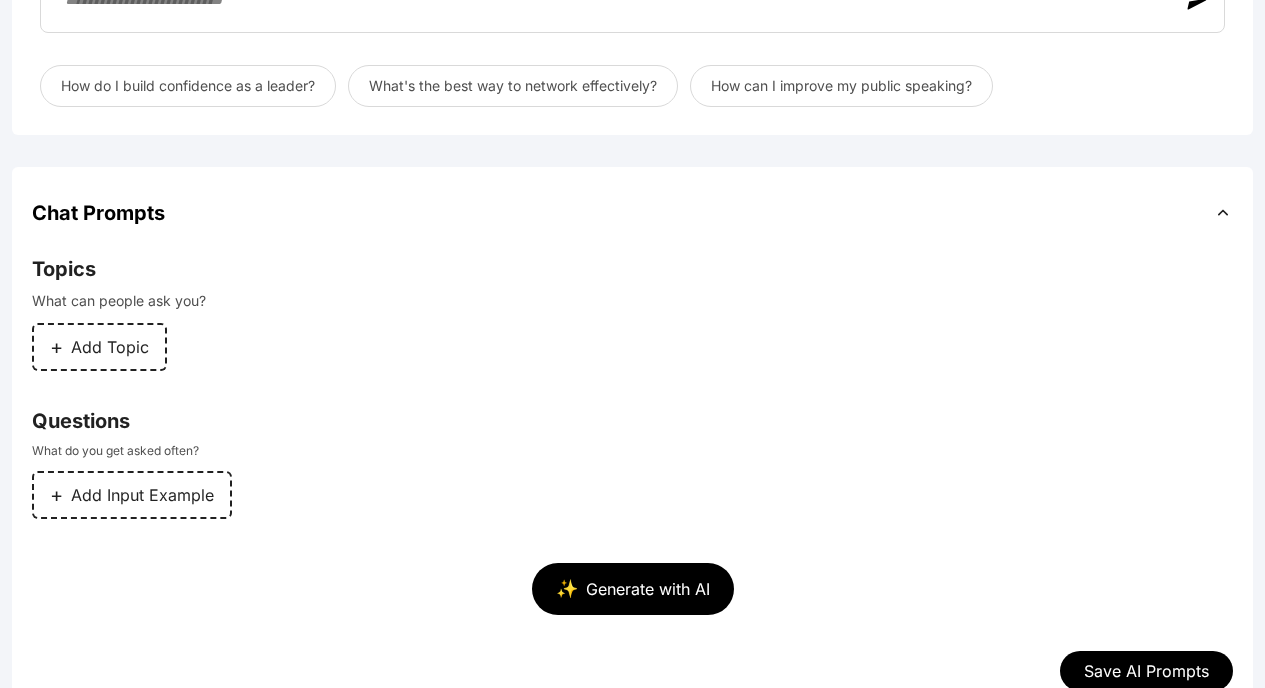 click on "Chat Prompts" at bounding box center (632, 213) 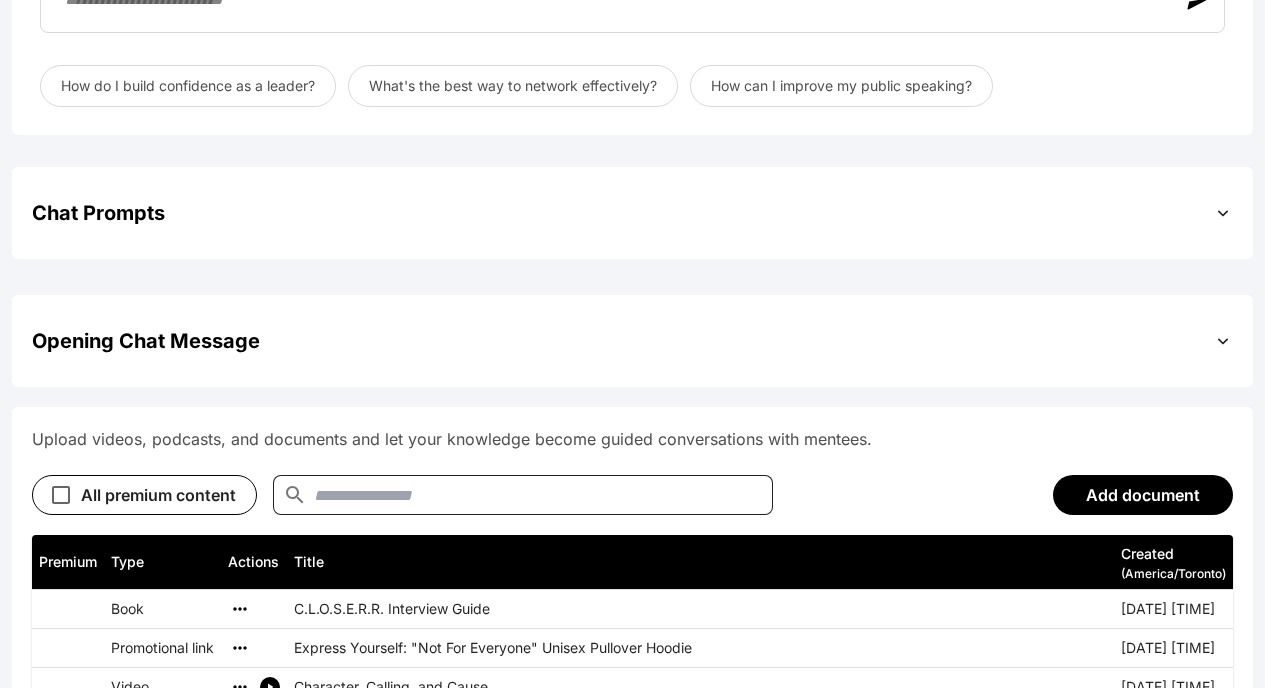 click on "Chat Prompts" at bounding box center (632, 213) 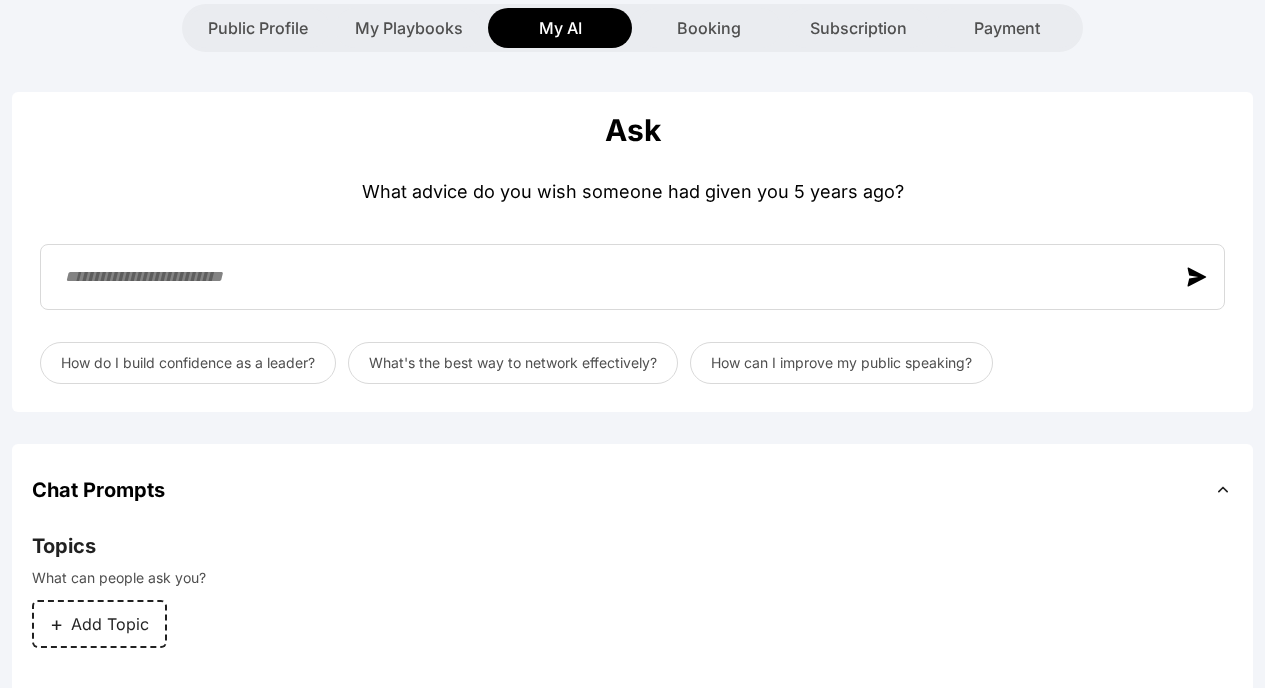 scroll, scrollTop: 0, scrollLeft: 0, axis: both 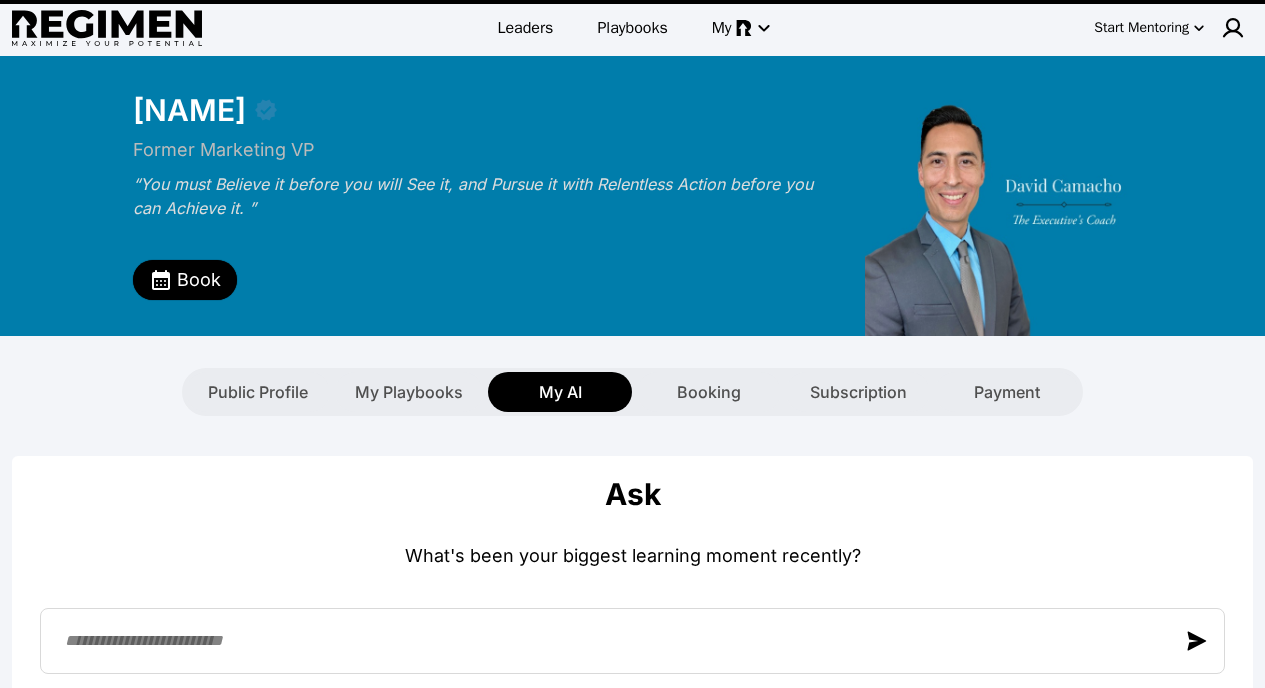 type on "**********" 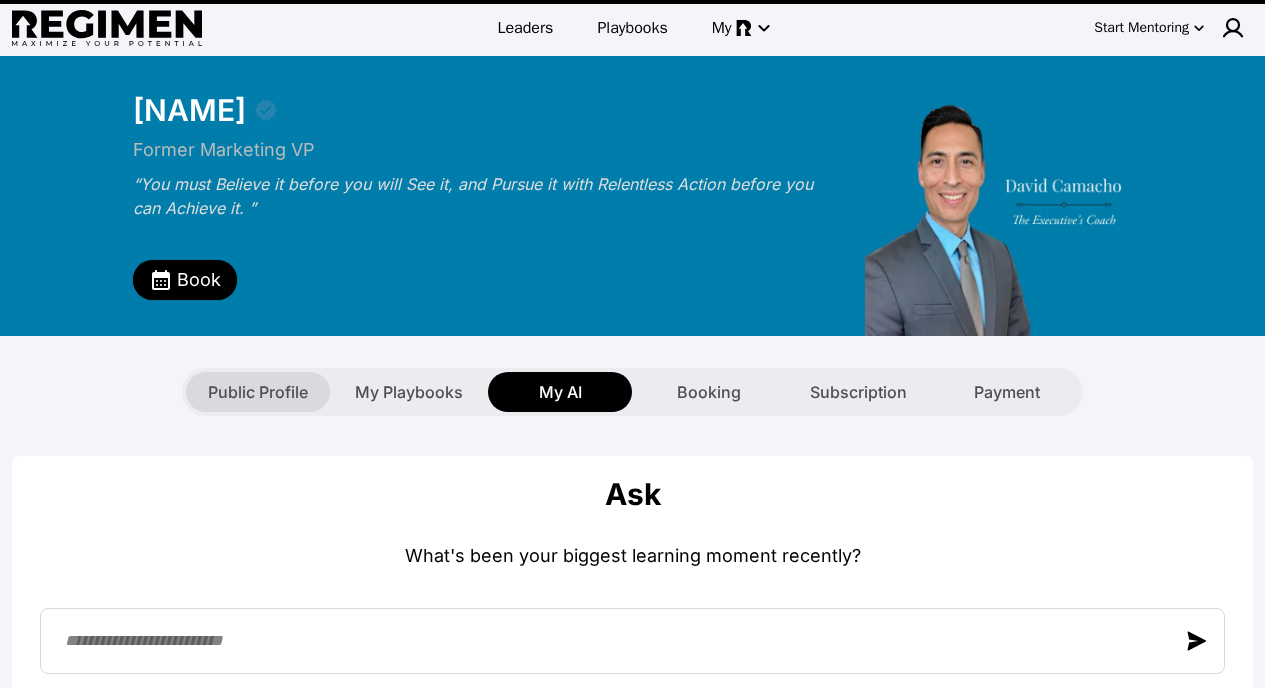 click on "Public Profile" at bounding box center [258, 392] 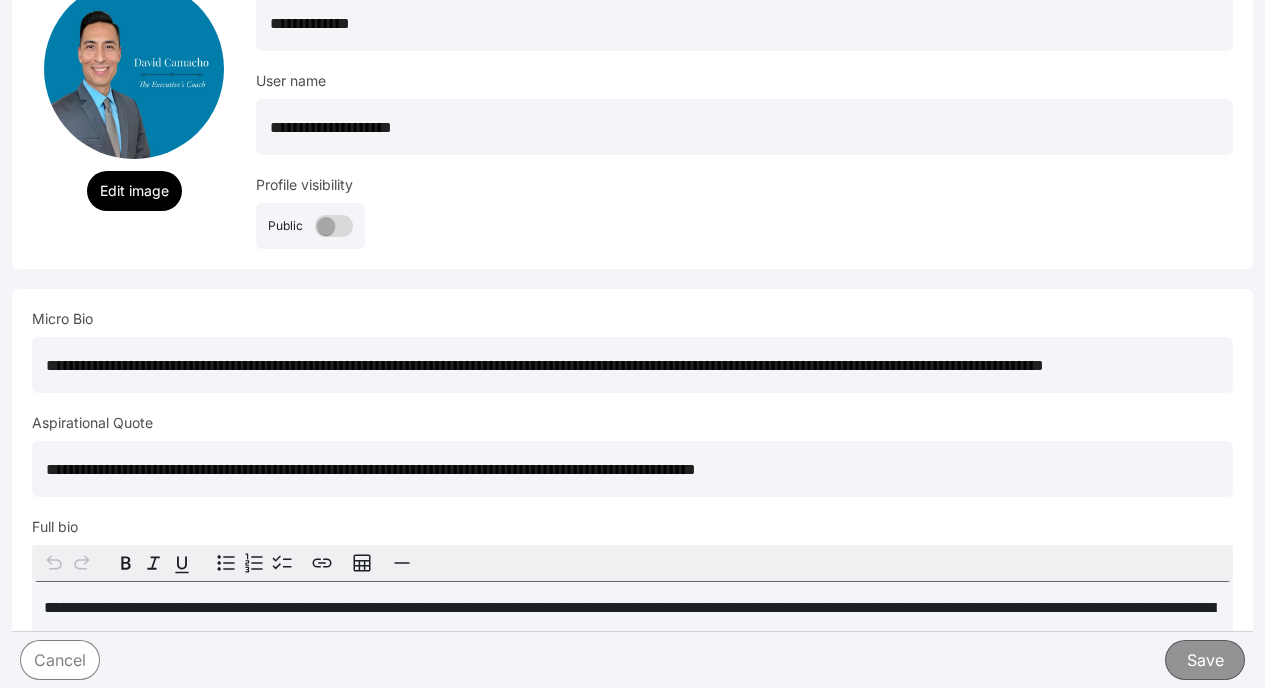 scroll, scrollTop: 508, scrollLeft: 0, axis: vertical 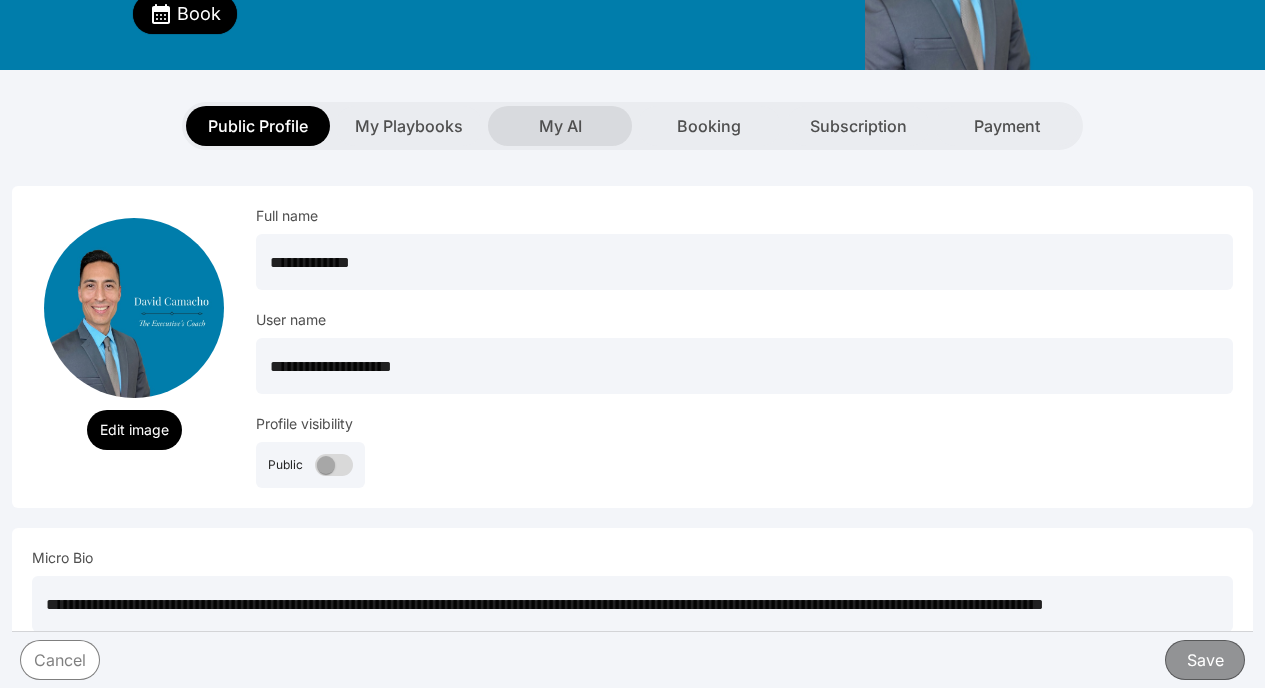 click on "My AI" at bounding box center (560, 126) 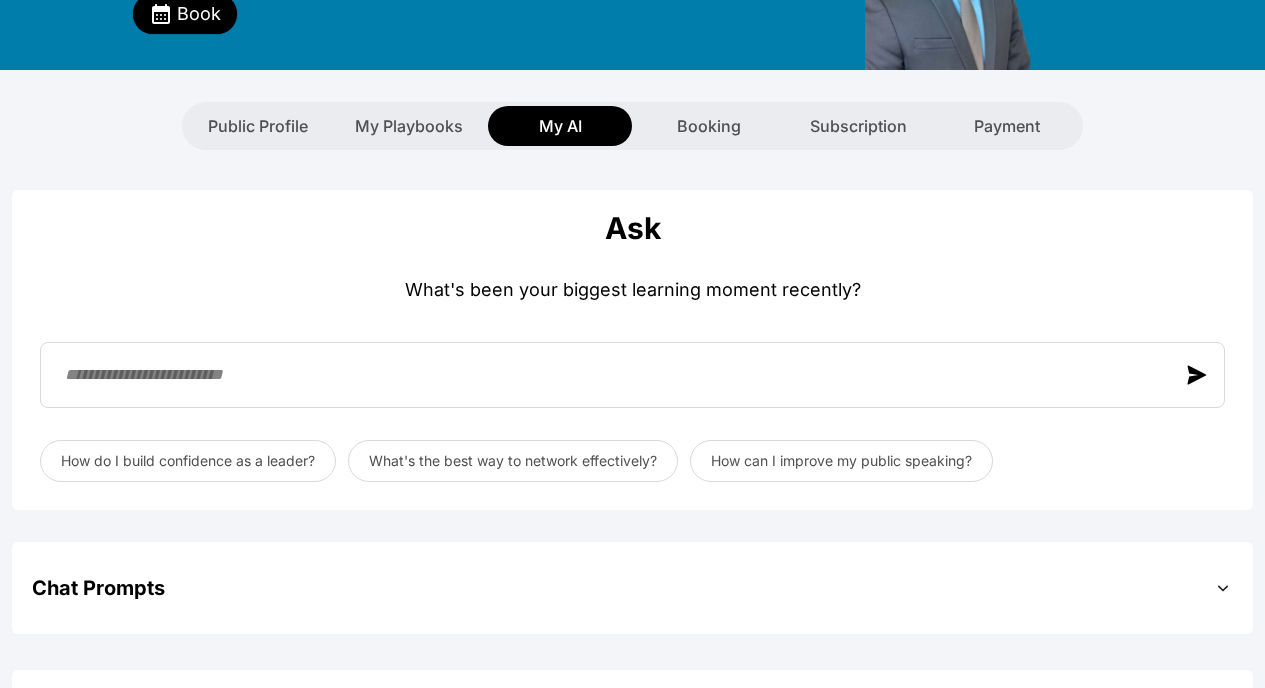 scroll, scrollTop: 0, scrollLeft: 0, axis: both 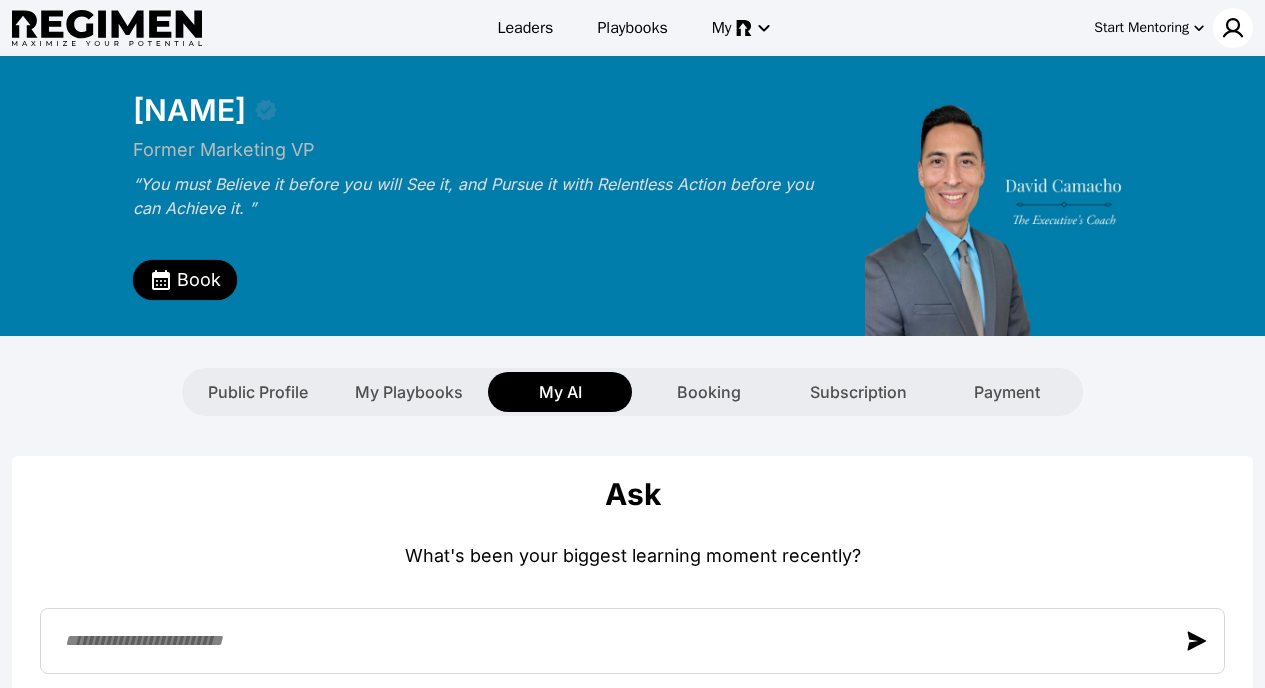 click at bounding box center (1233, 28) 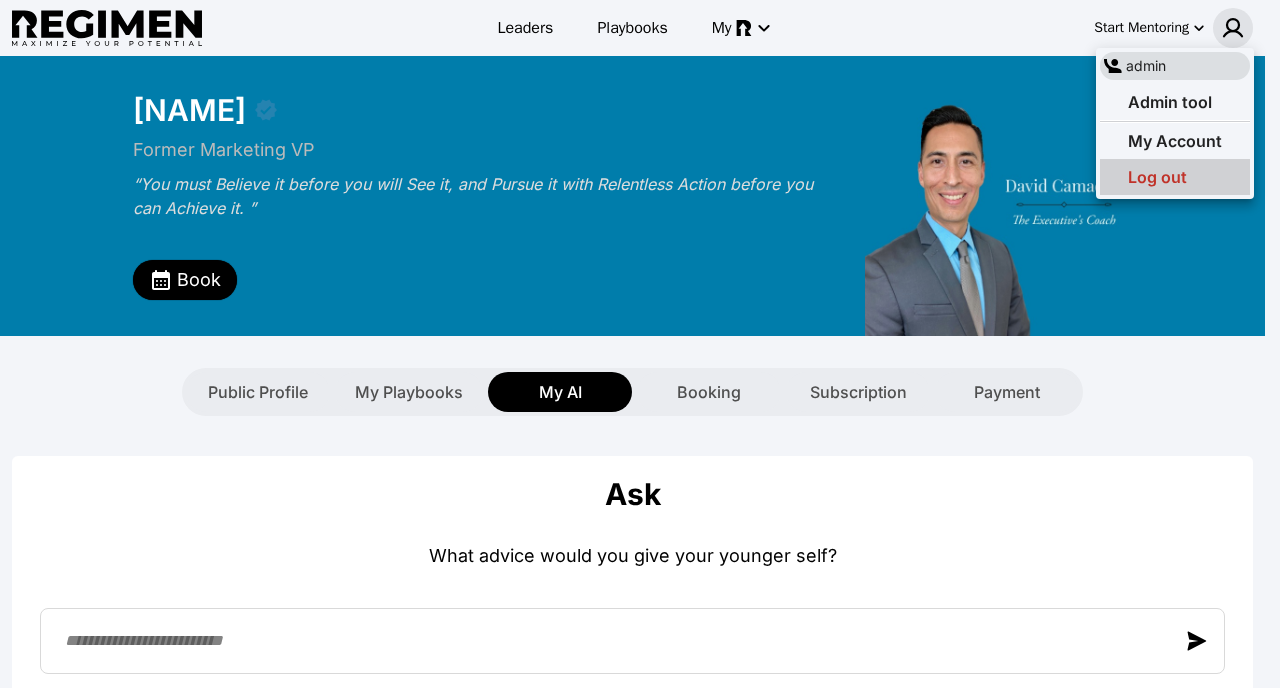 click on "Log out" at bounding box center [1157, 177] 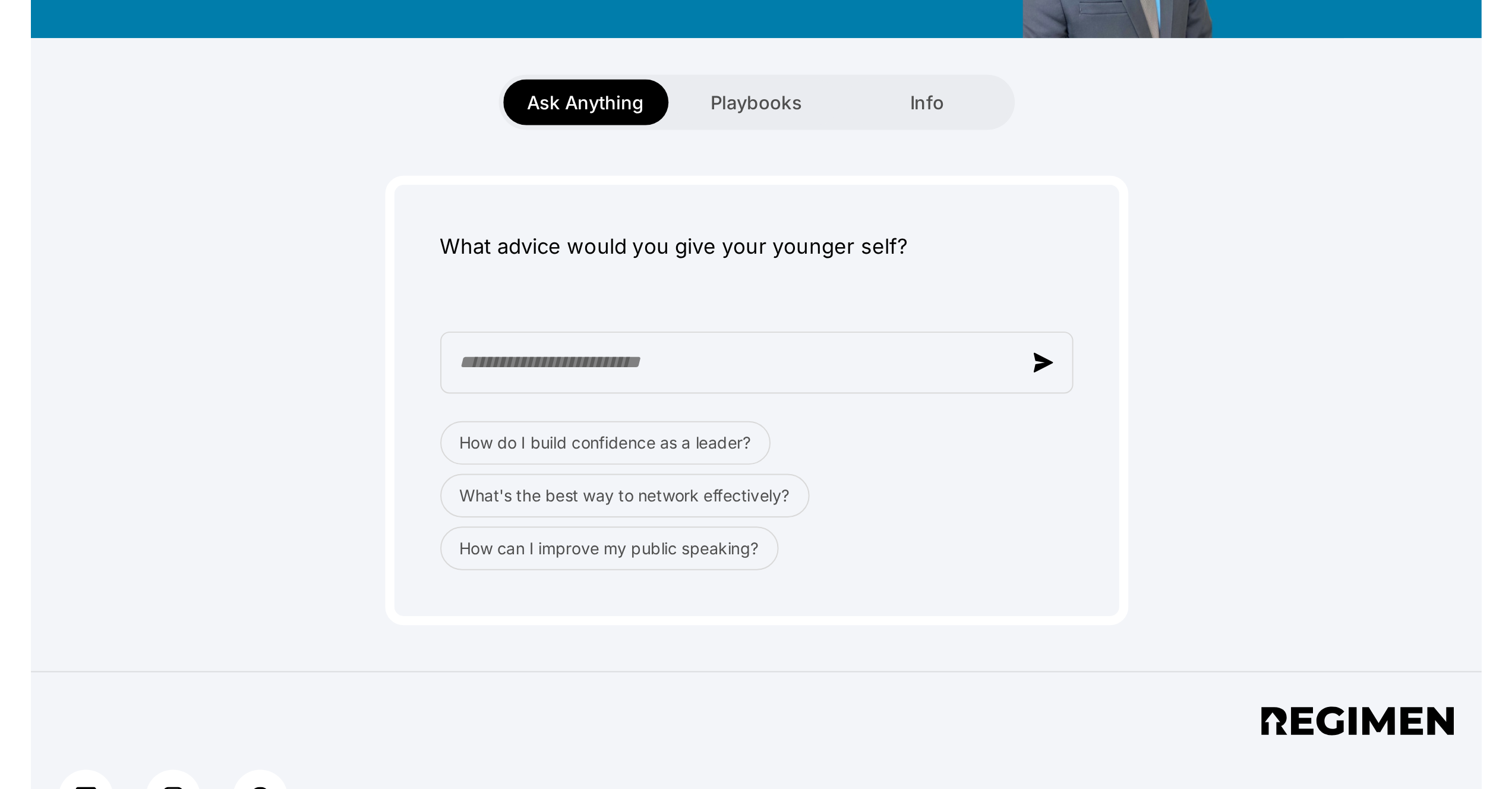 scroll, scrollTop: 204, scrollLeft: 0, axis: vertical 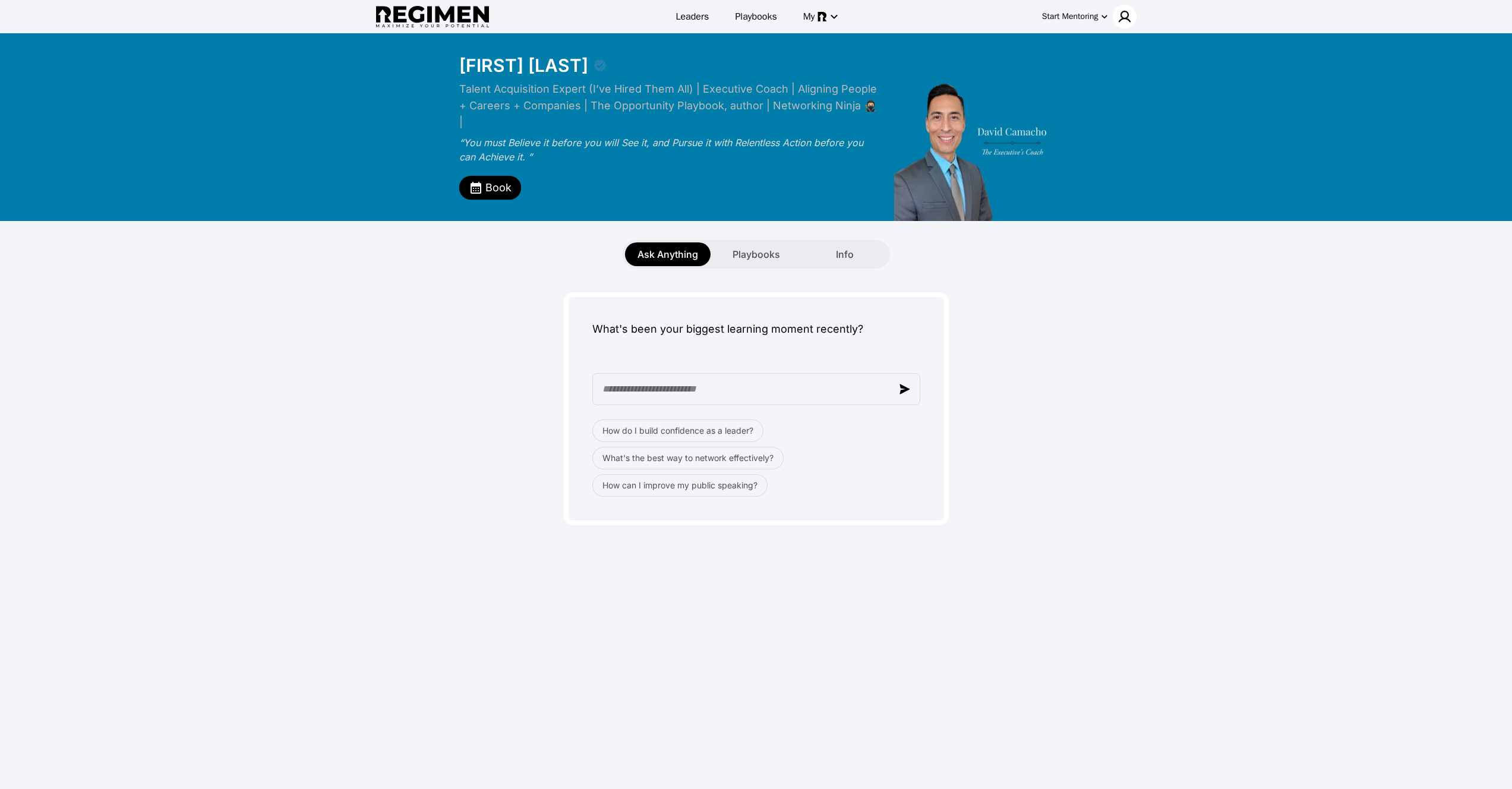 click at bounding box center [1125, 17] 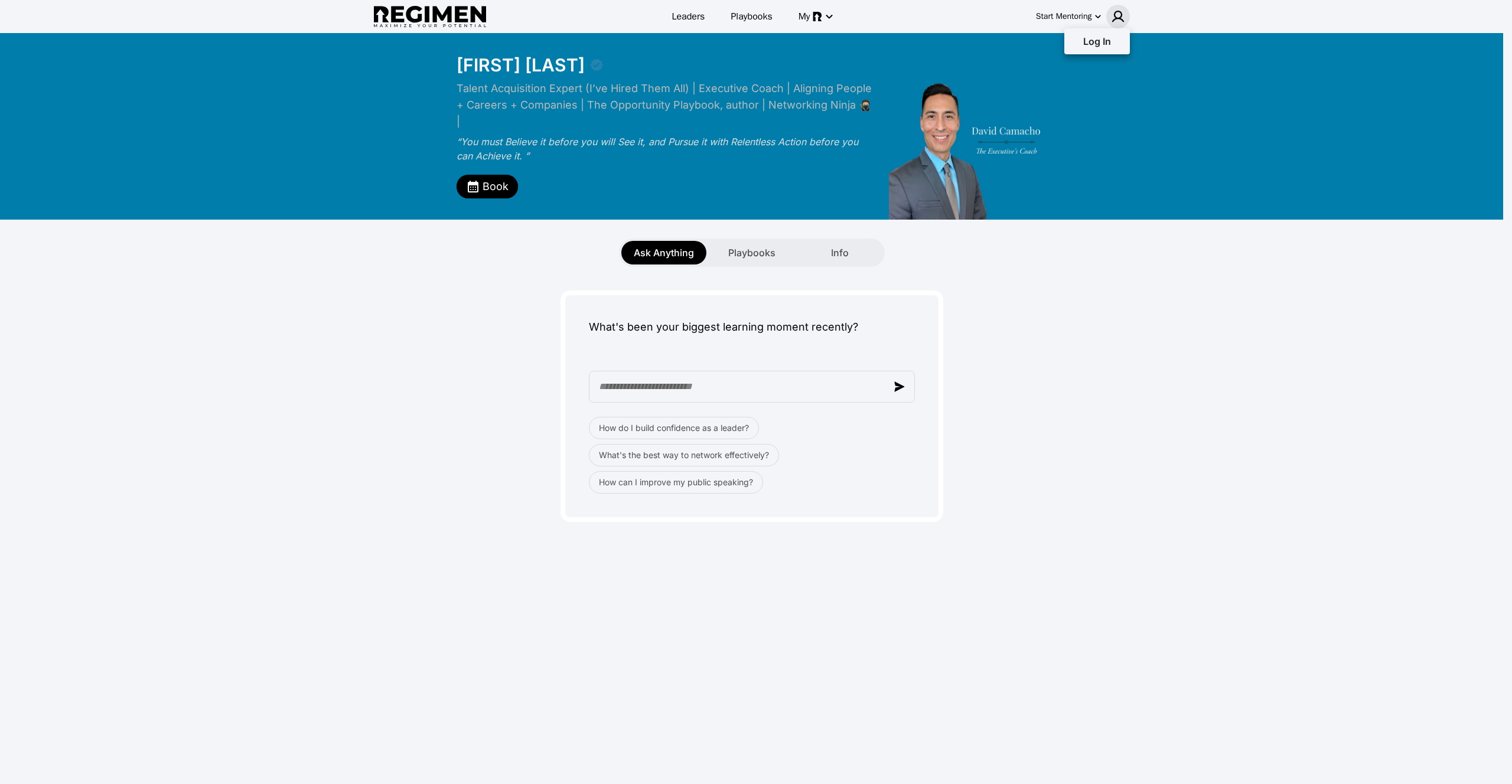 click at bounding box center (756, 392) 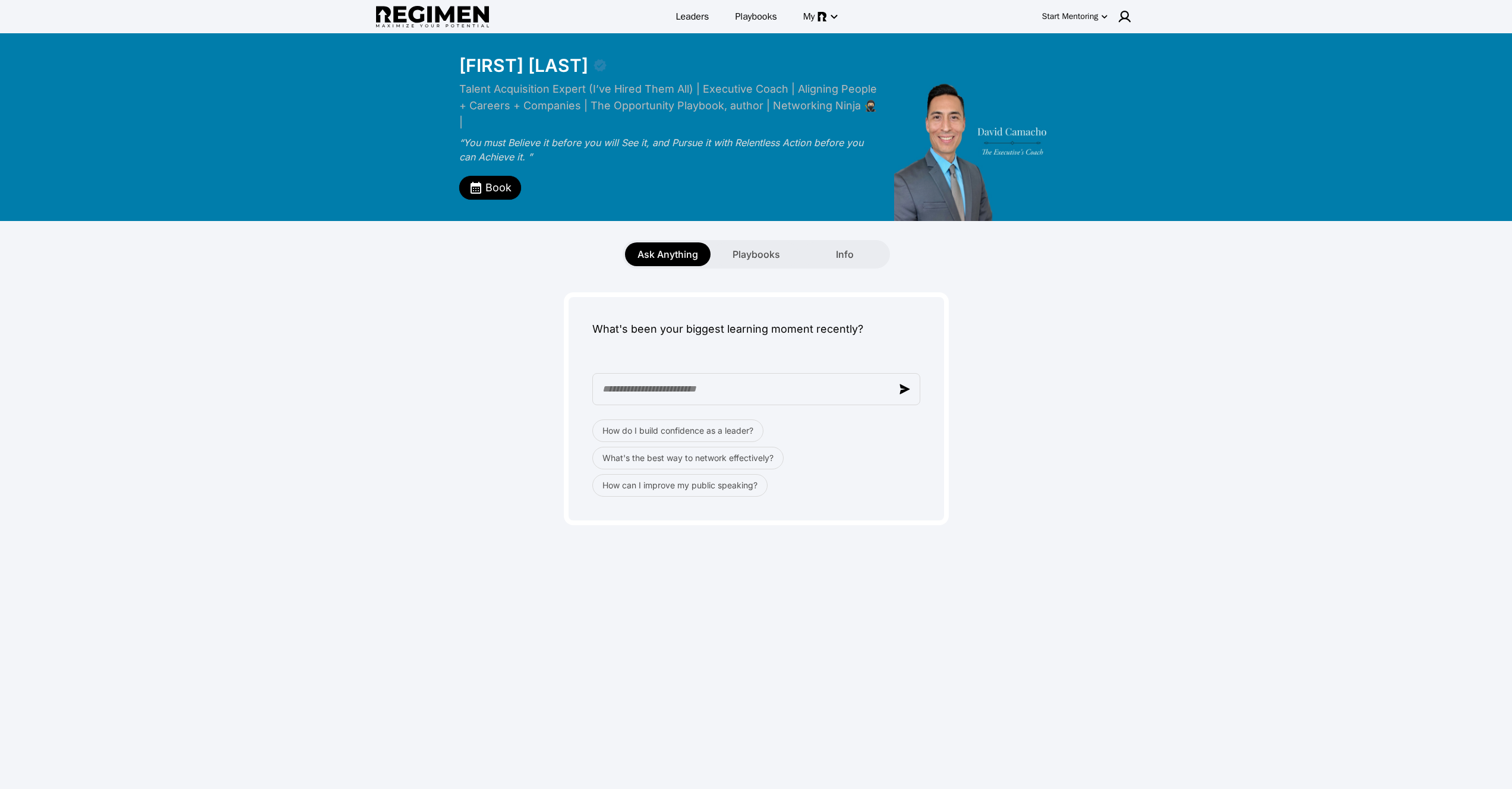 click at bounding box center (433, 17) 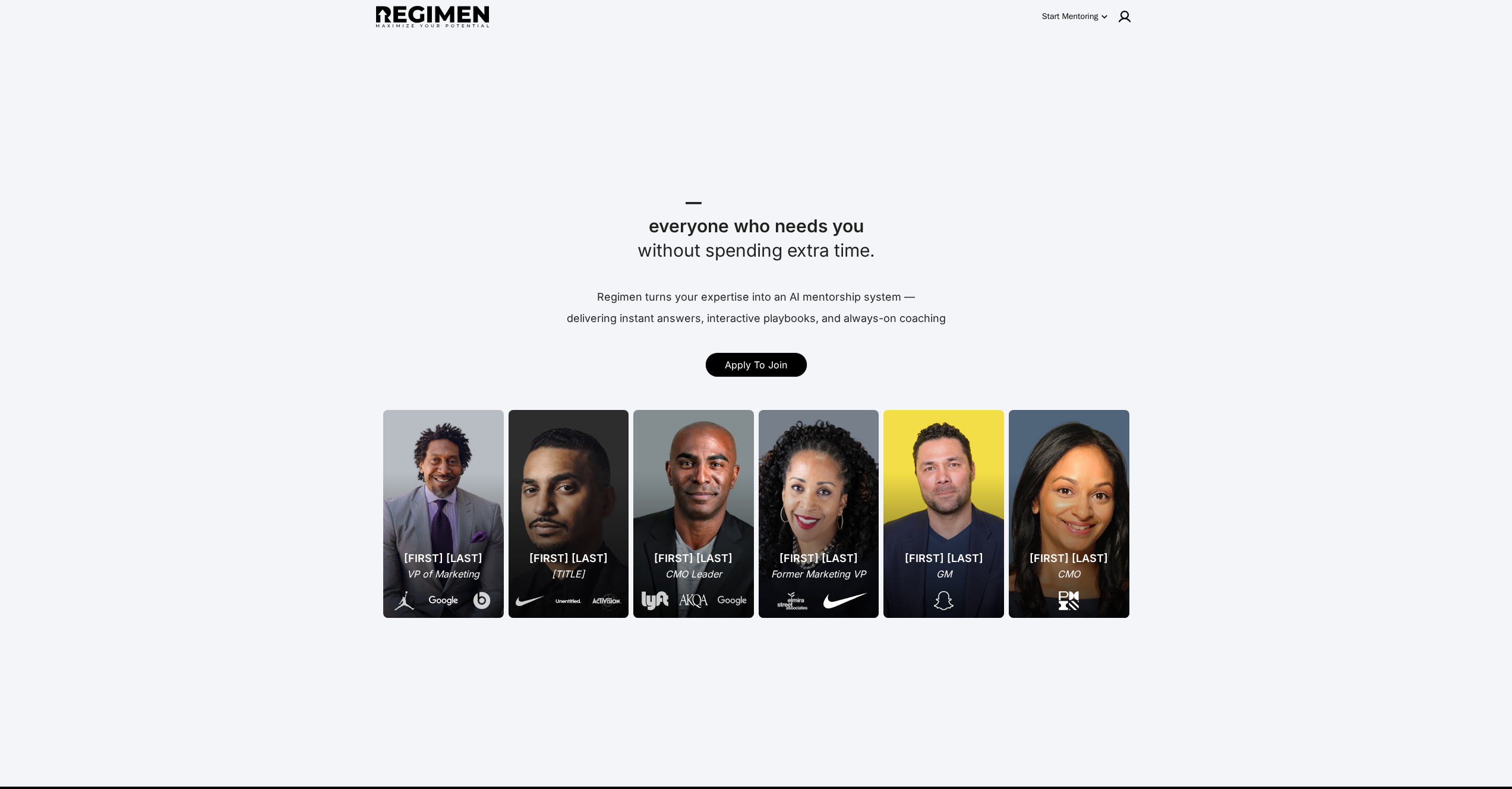 click on "Start Mentoring" at bounding box center [756, 17] 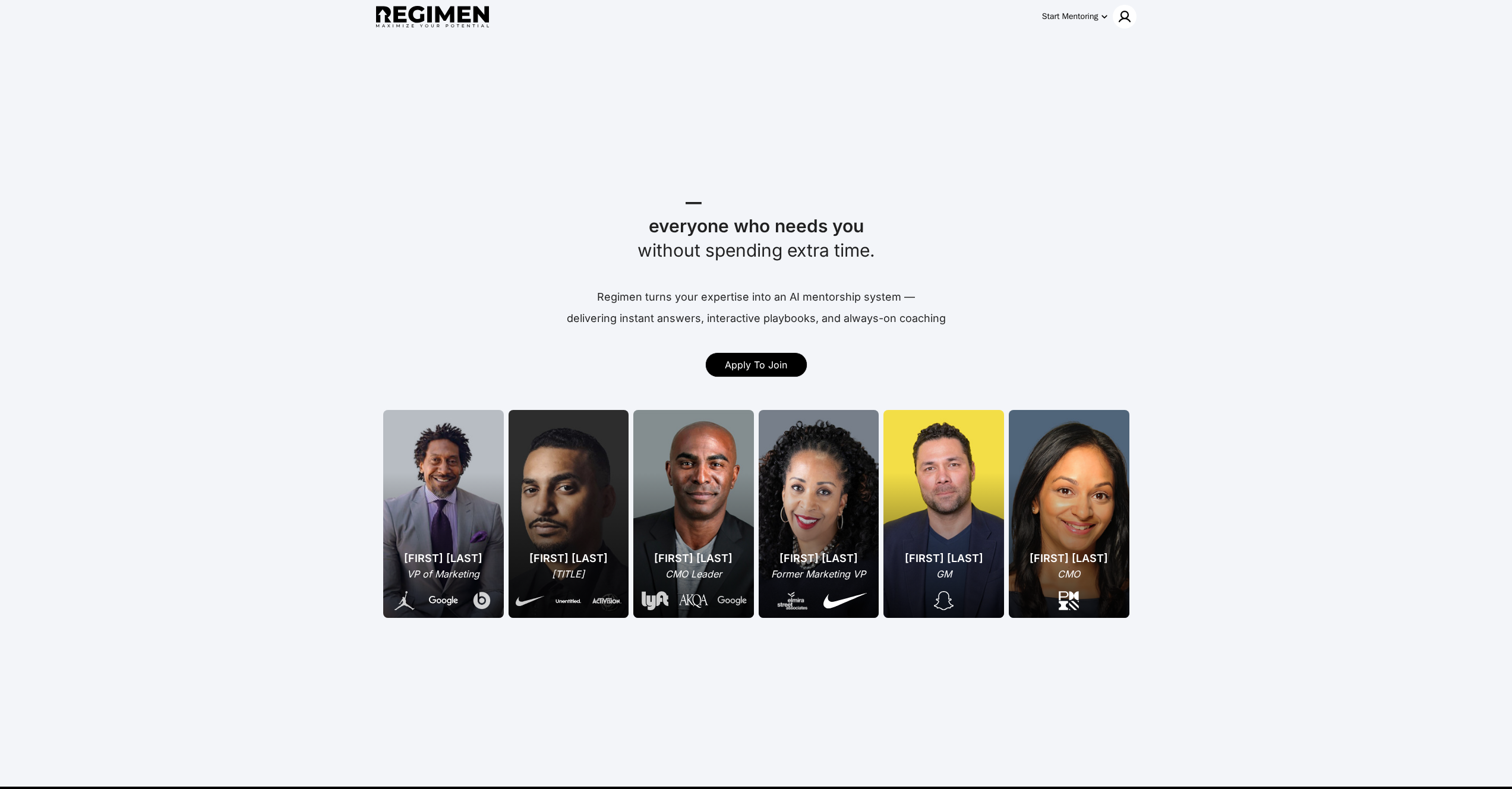 click at bounding box center (1125, 17) 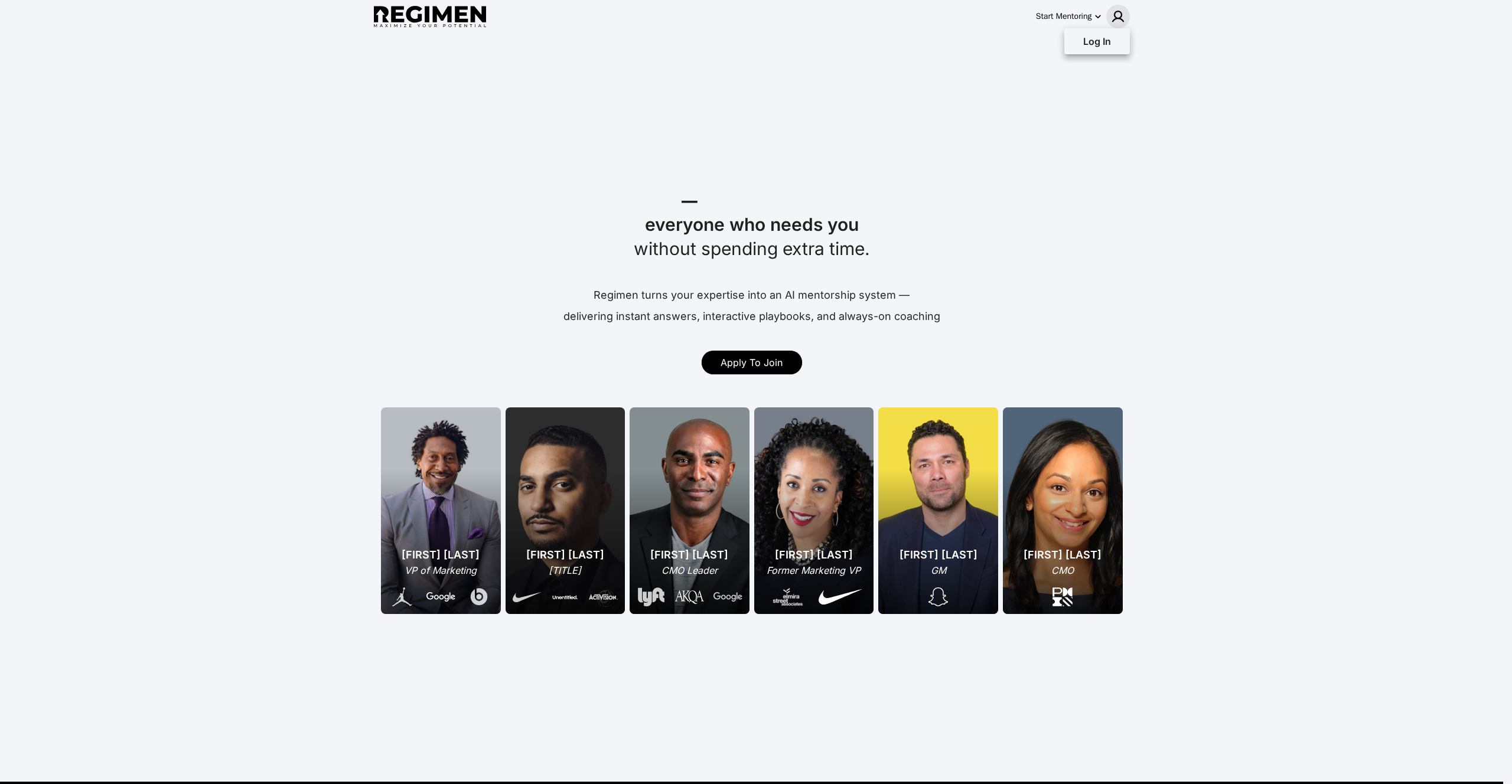 click at bounding box center [756, 392] 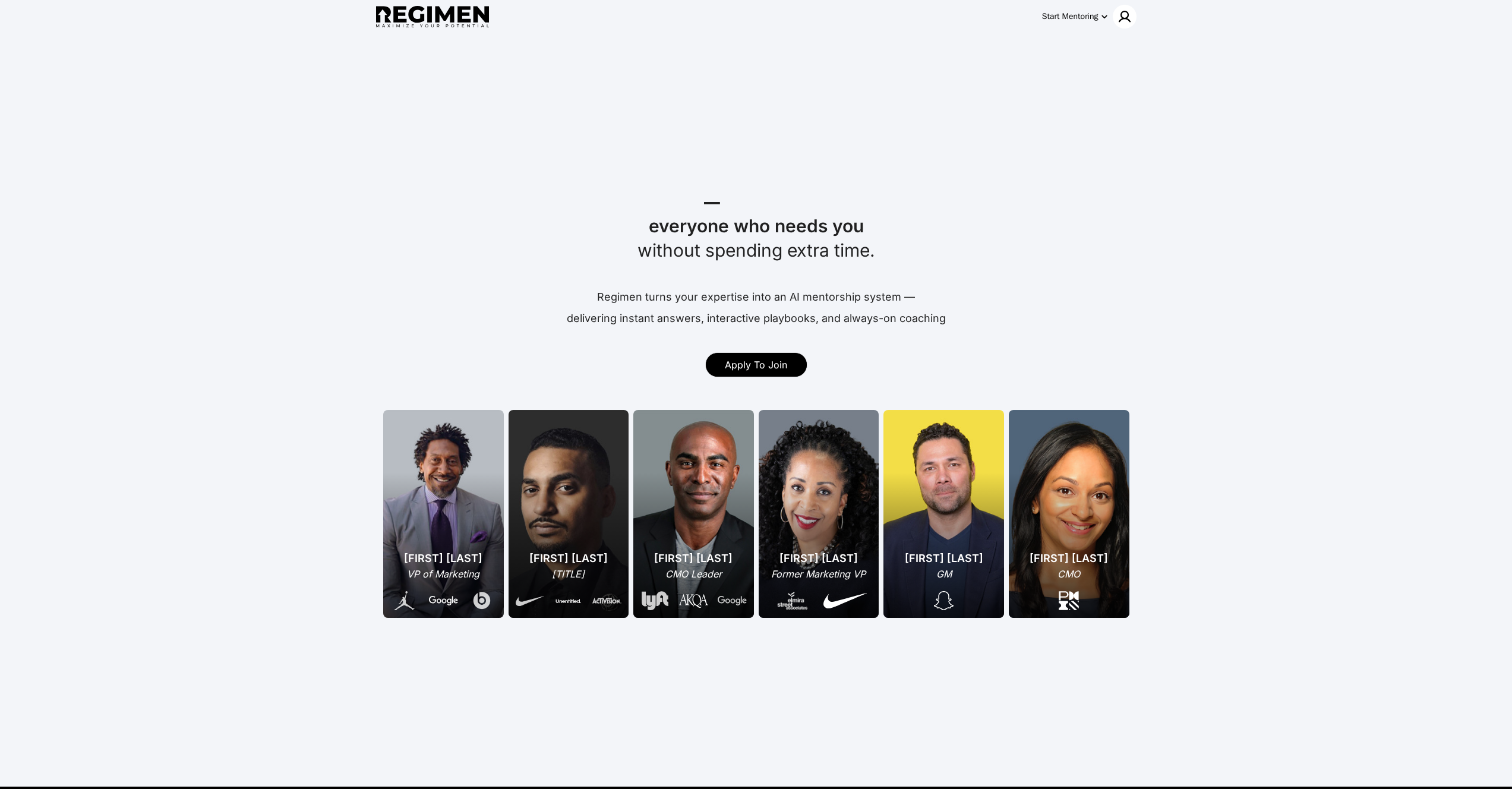 click at bounding box center (1125, 17) 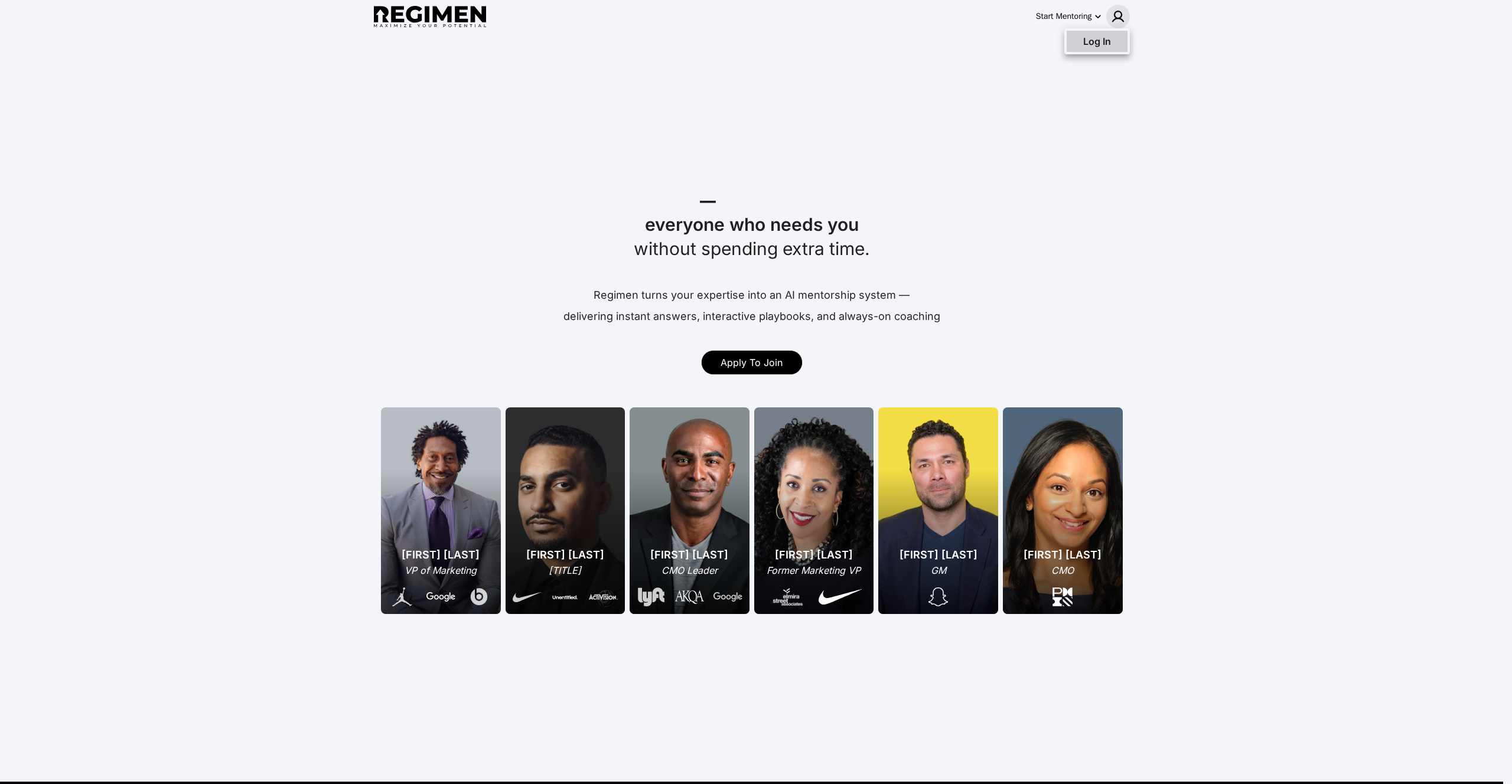 click on "Log In" at bounding box center [1097, 41] 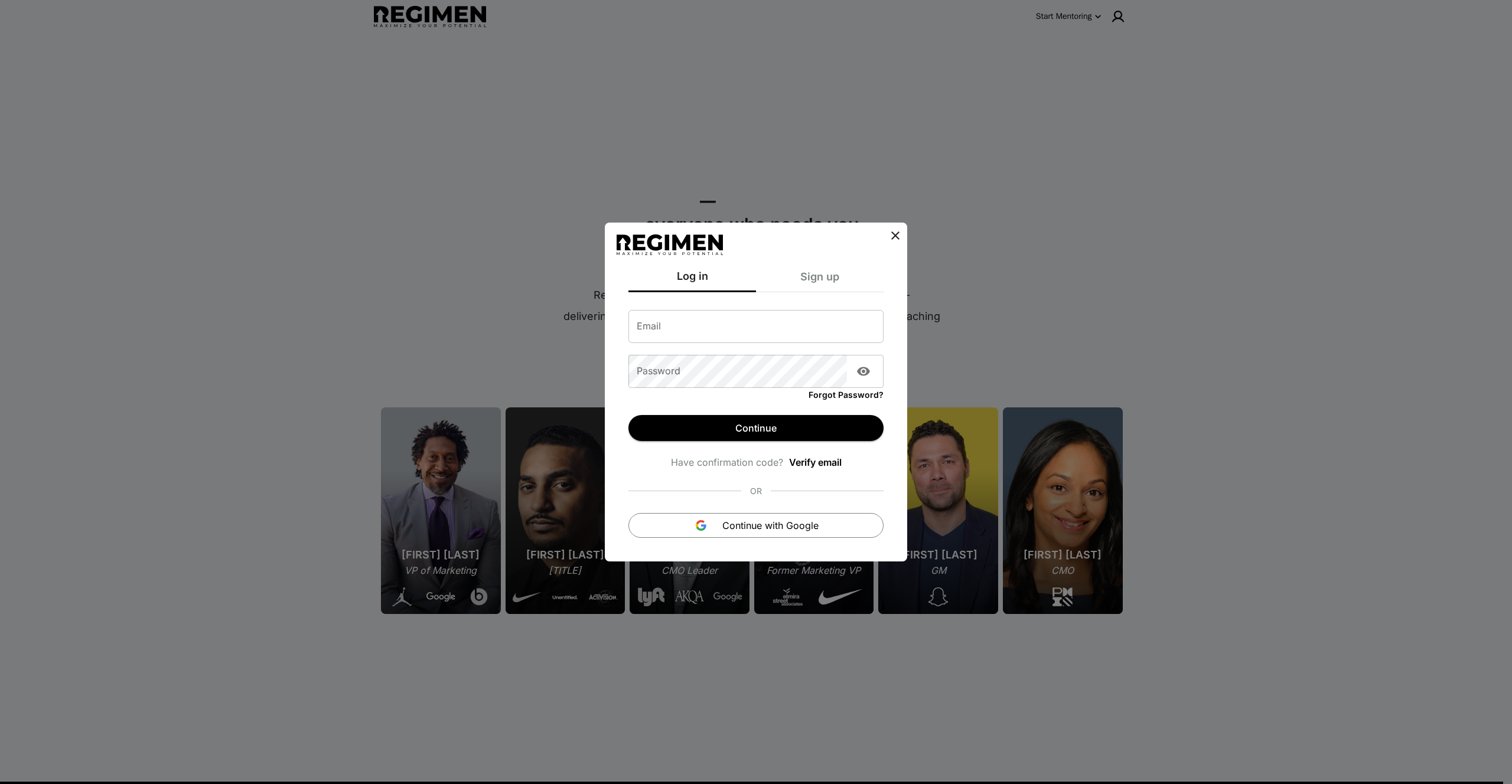 type on "**********" 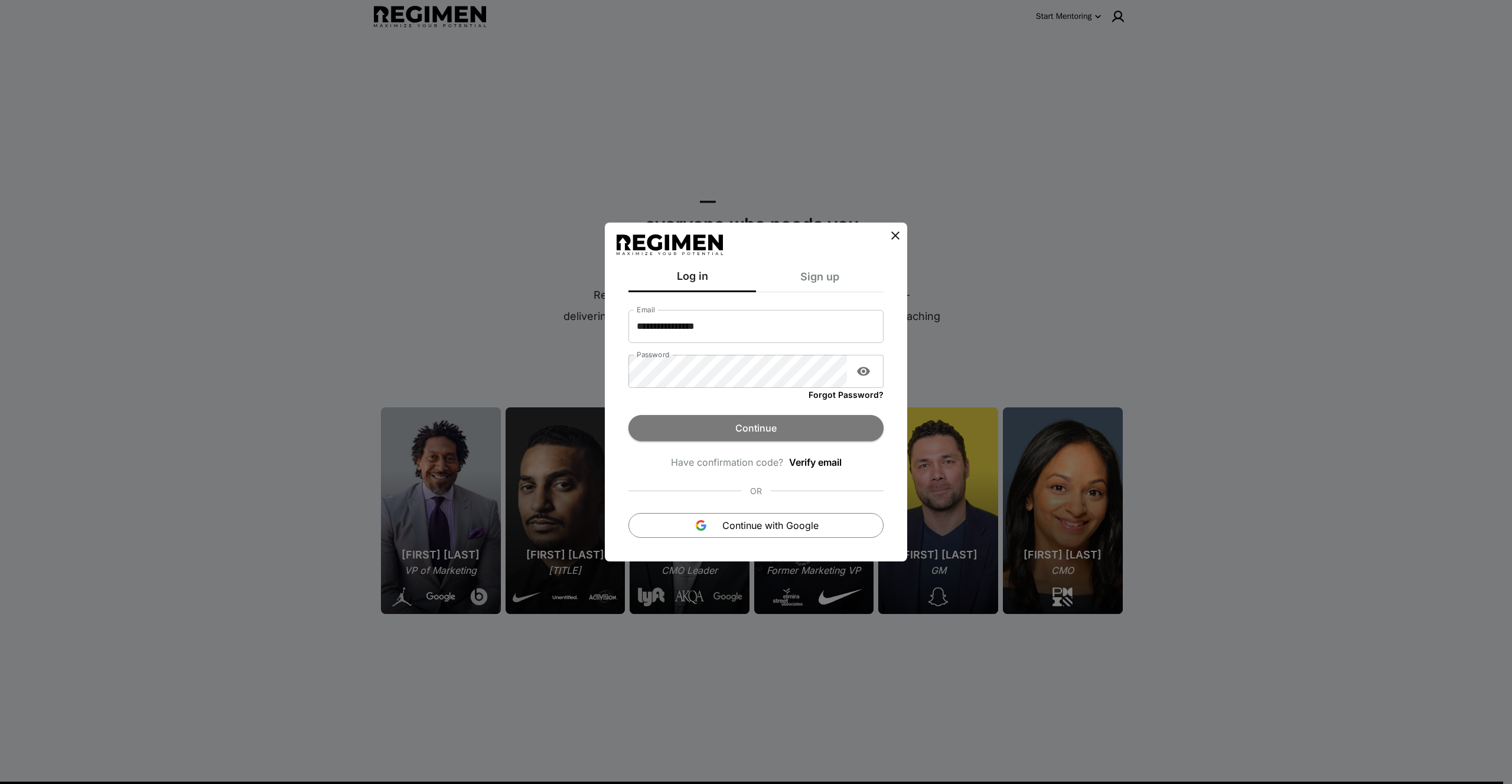 click on "Continue" at bounding box center [756, 428] 